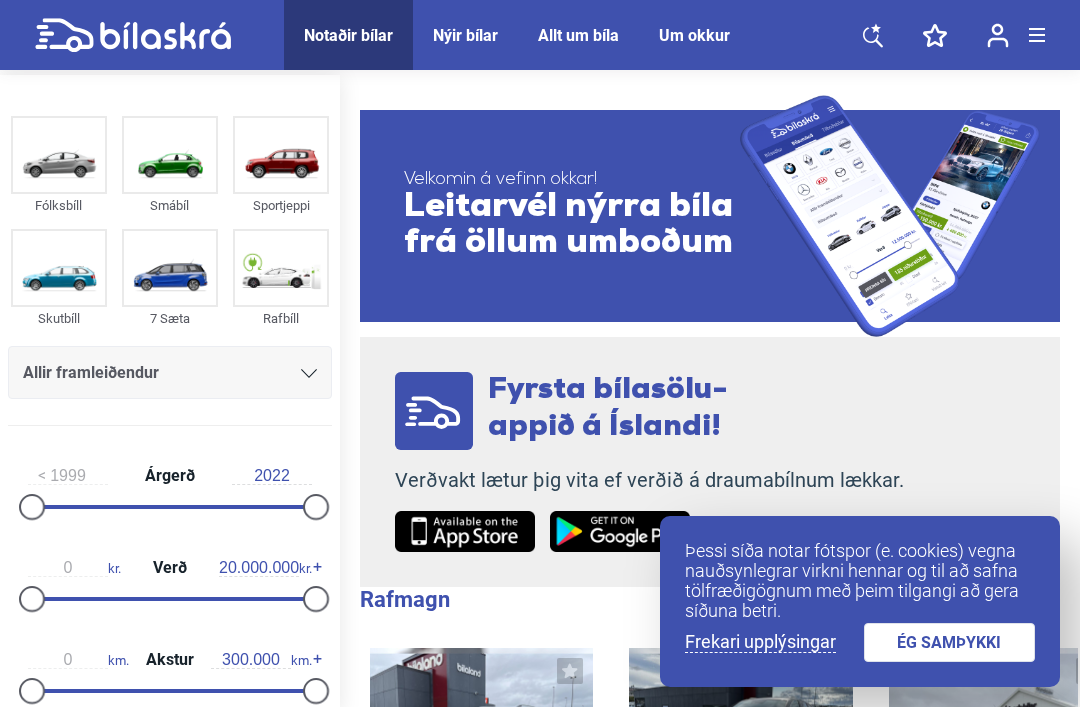 scroll, scrollTop: 0, scrollLeft: 0, axis: both 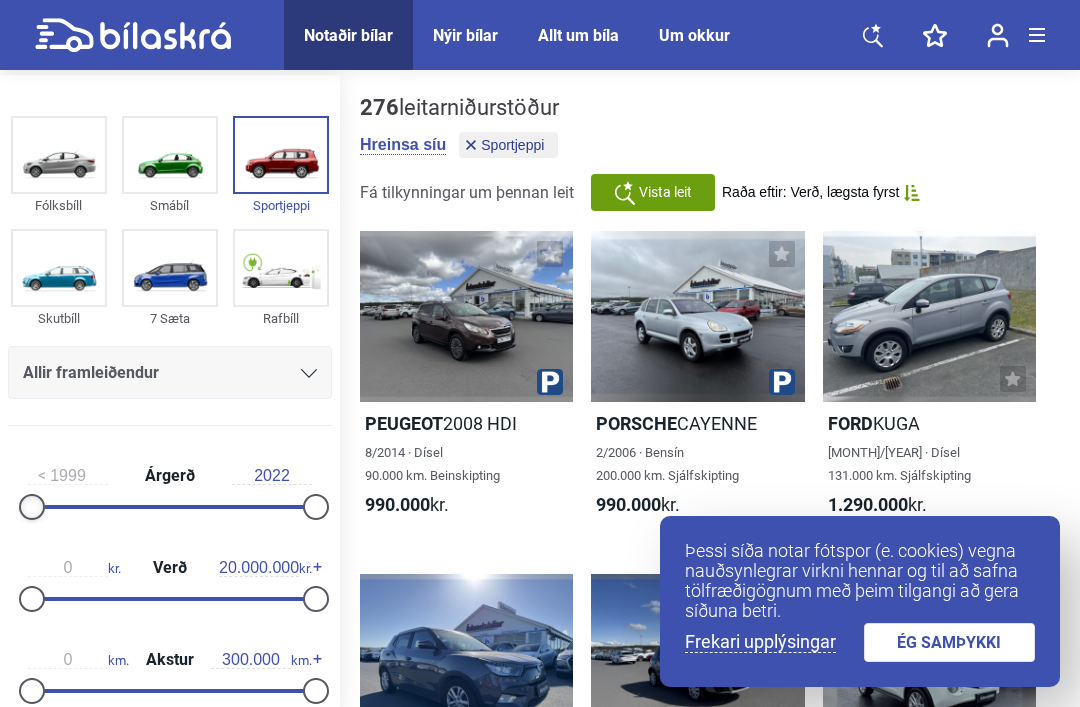 click at bounding box center [32, 507] 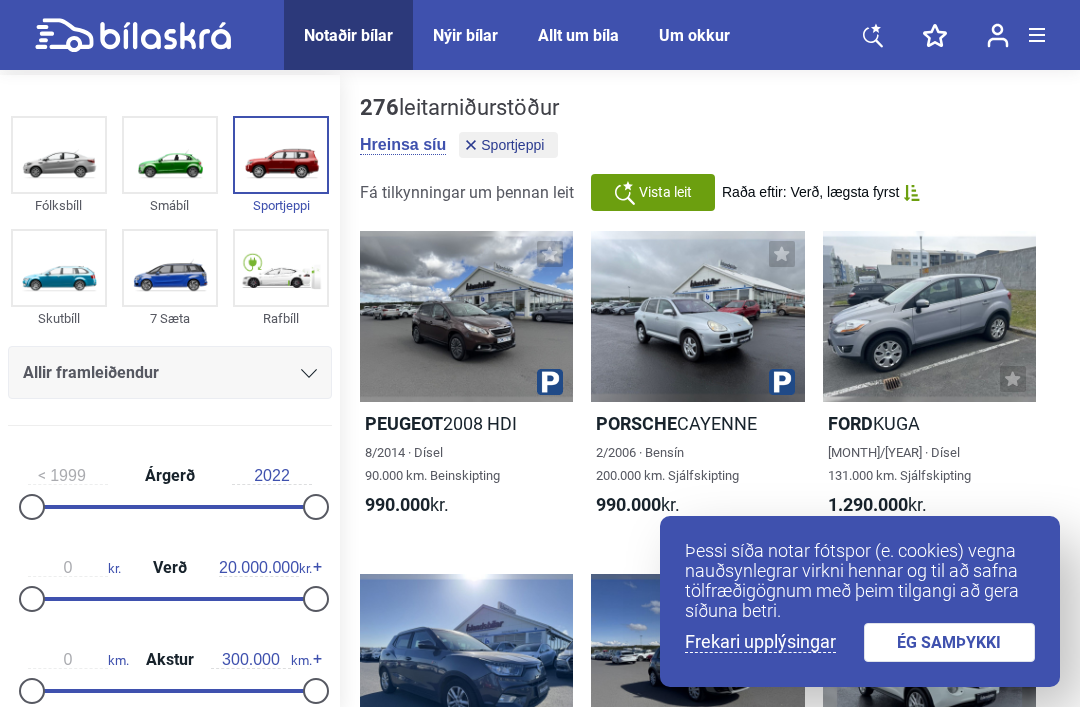 click on "1999" at bounding box center (68, 476) 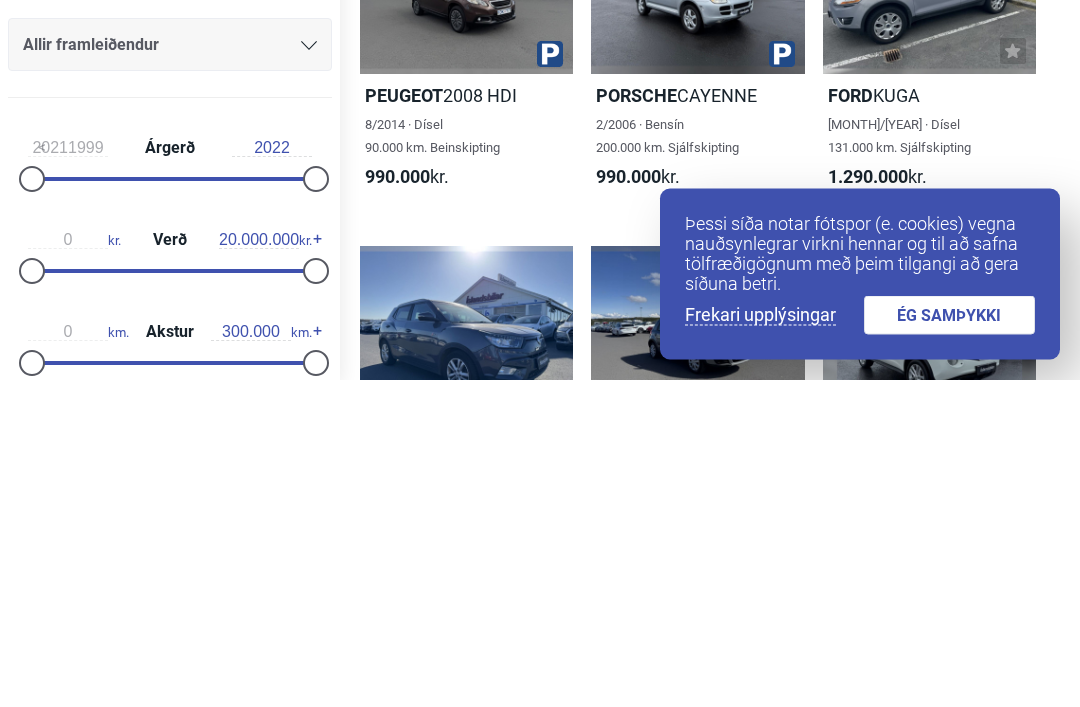 click on "20211999" at bounding box center (68, 476) 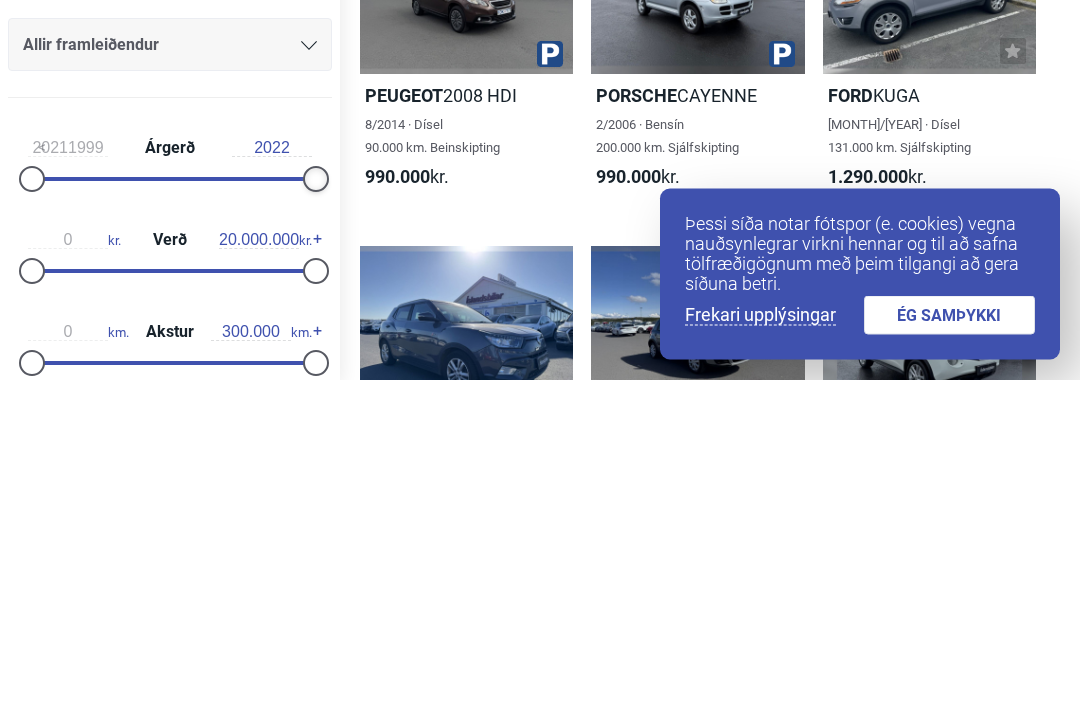 click at bounding box center (316, 507) 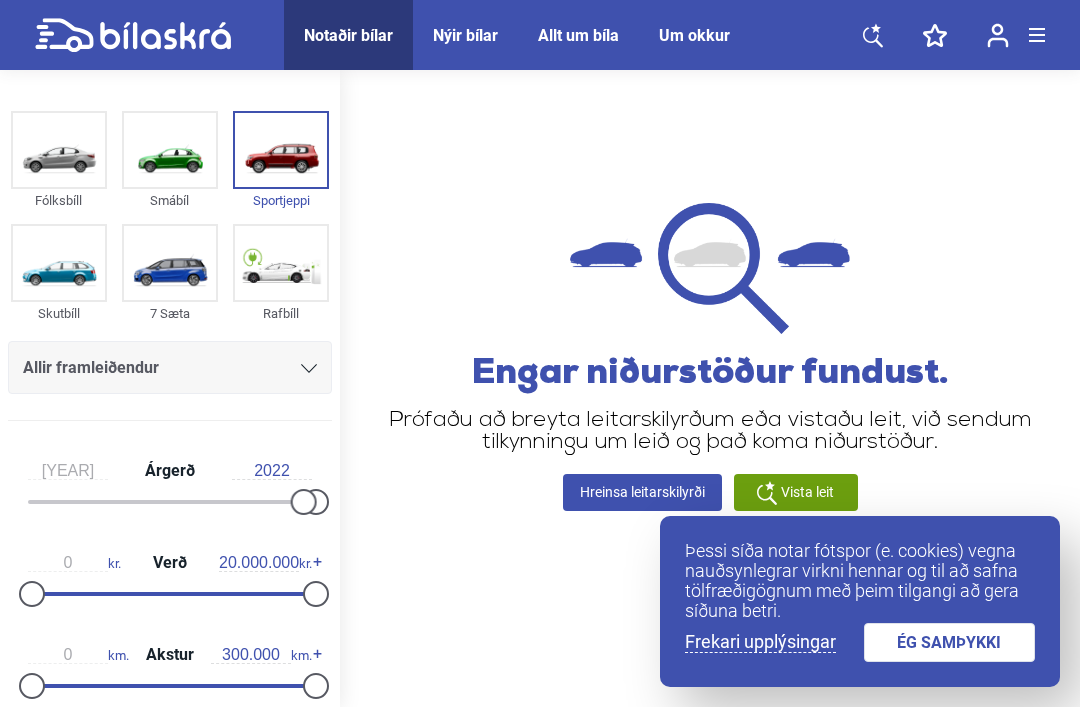 scroll, scrollTop: 0, scrollLeft: 0, axis: both 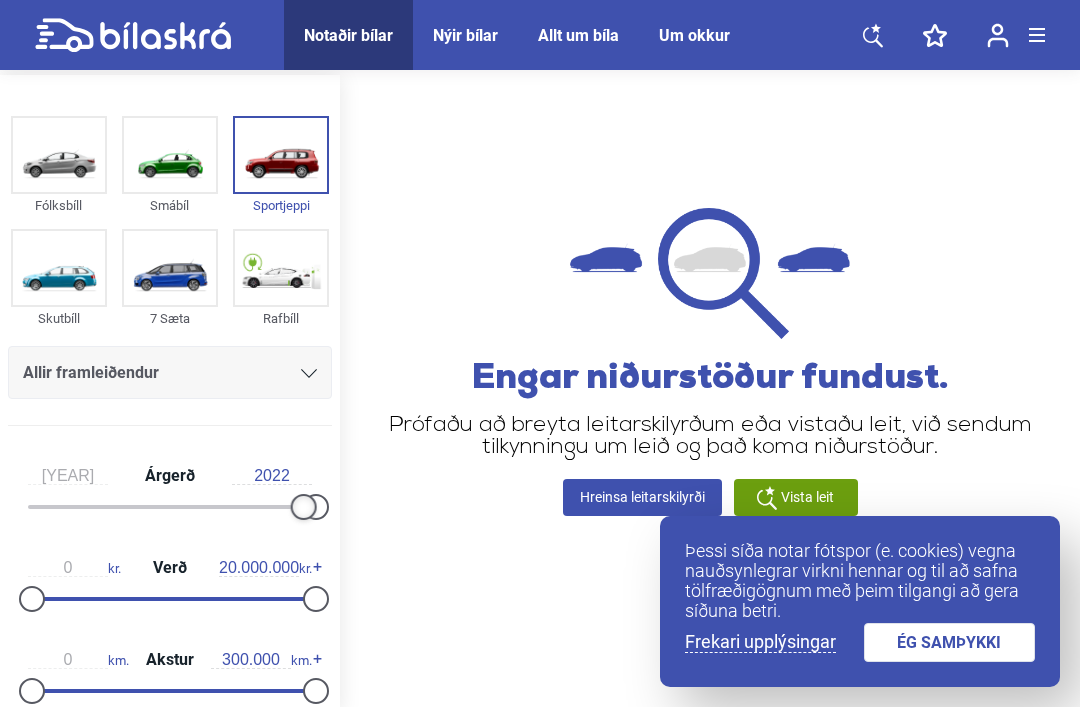 click at bounding box center (304, 507) 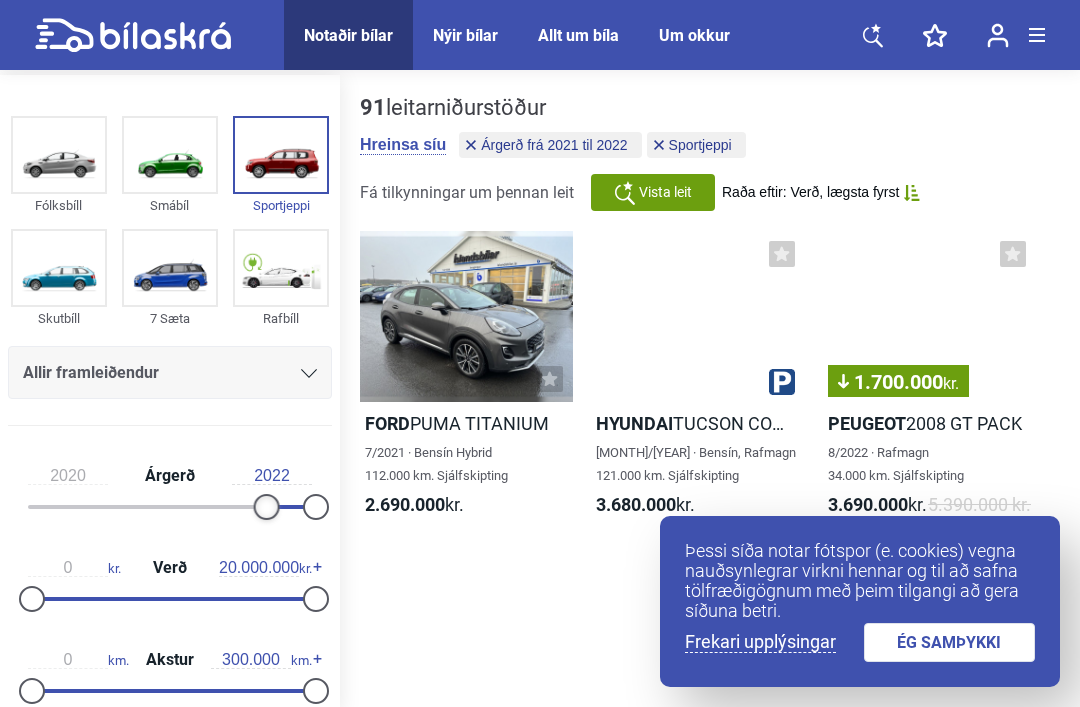 type on "[YEAR]" 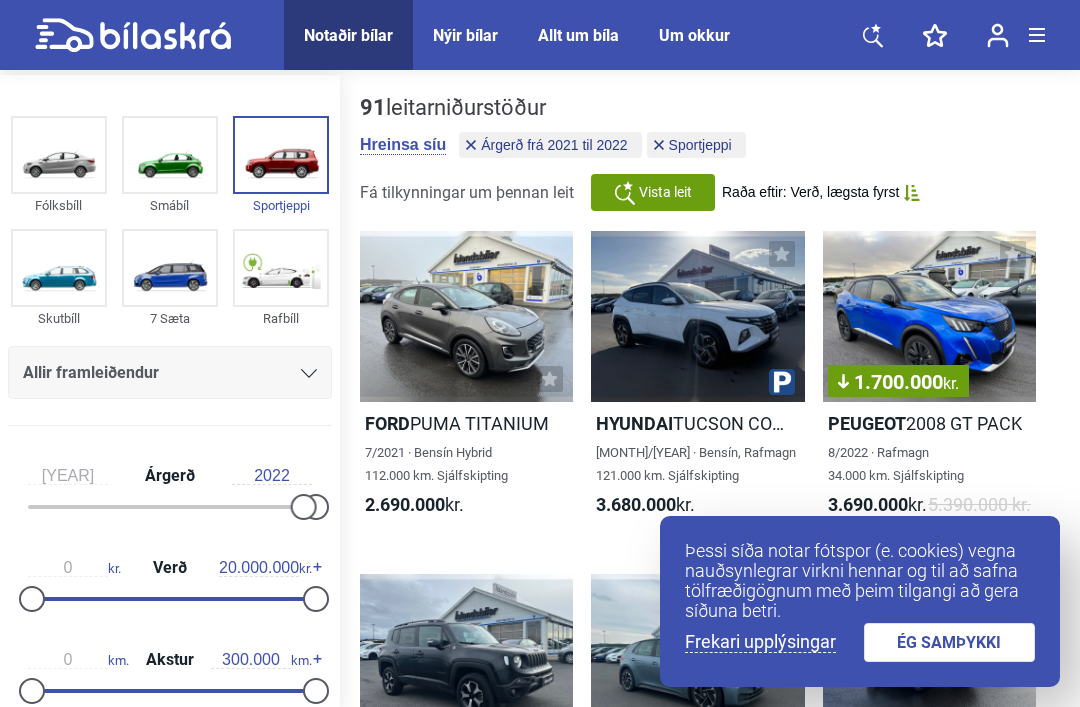 click at bounding box center [304, 507] 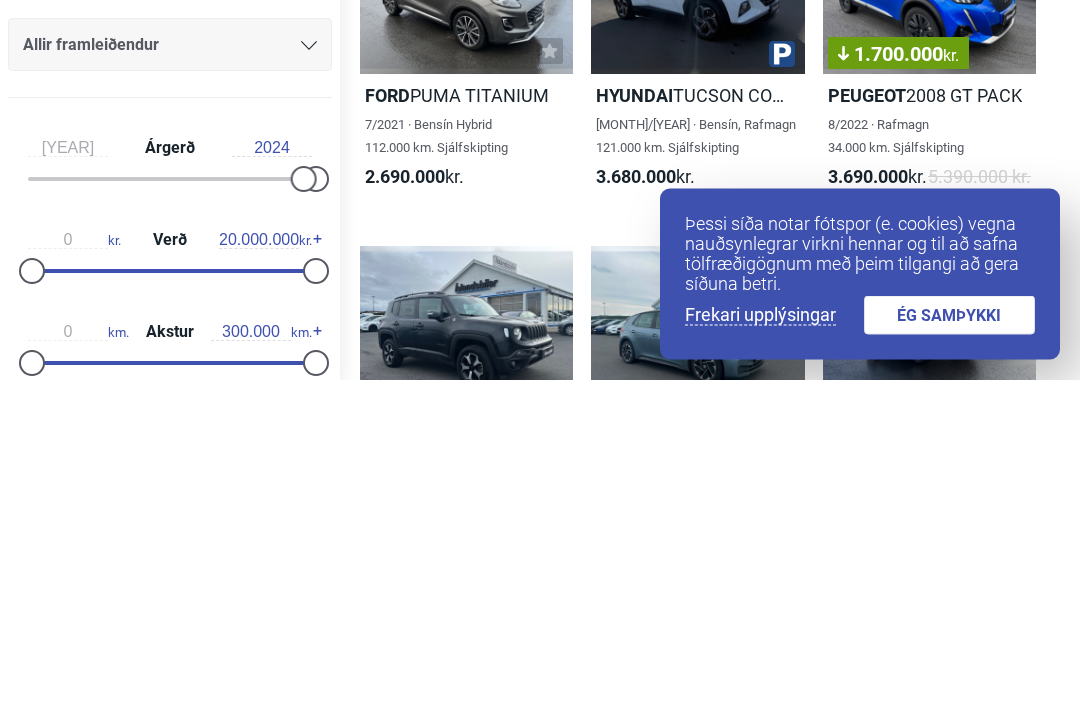 scroll, scrollTop: 328, scrollLeft: 0, axis: vertical 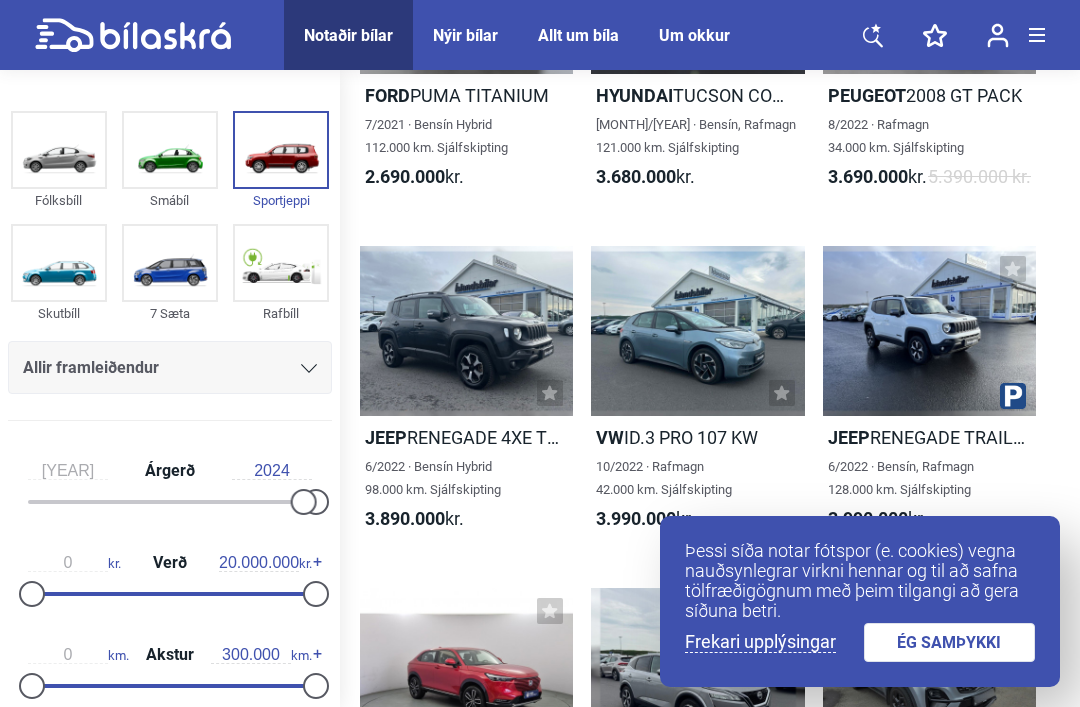 click on "ÉG SAMÞYKKI" at bounding box center [950, 642] 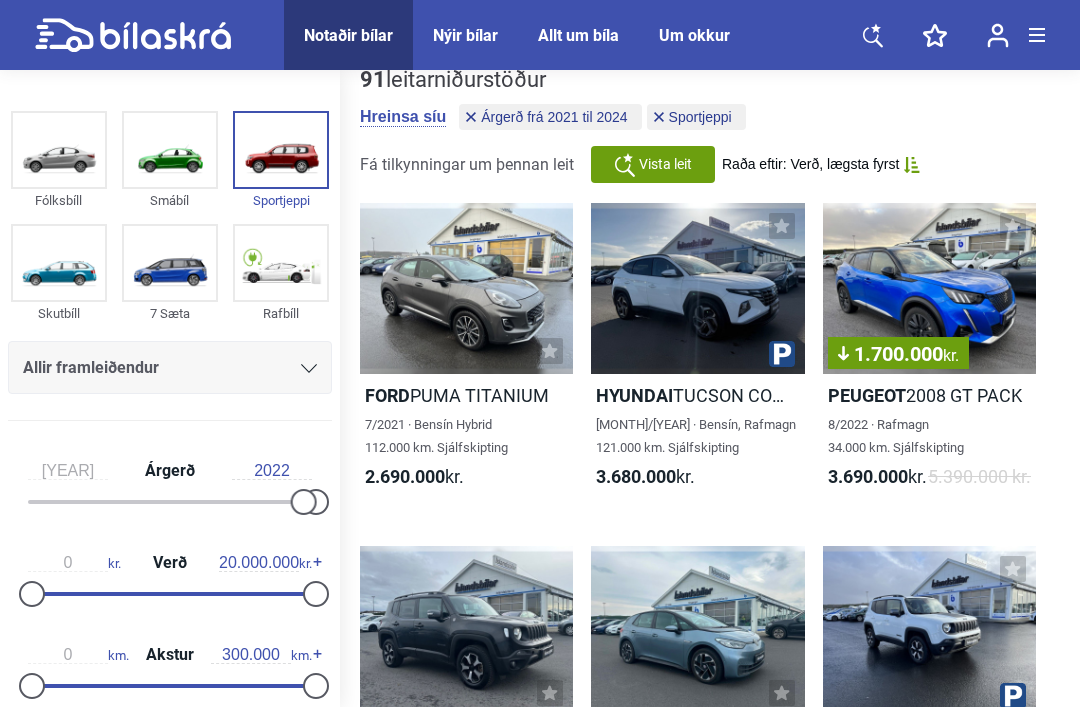 scroll, scrollTop: 0, scrollLeft: 0, axis: both 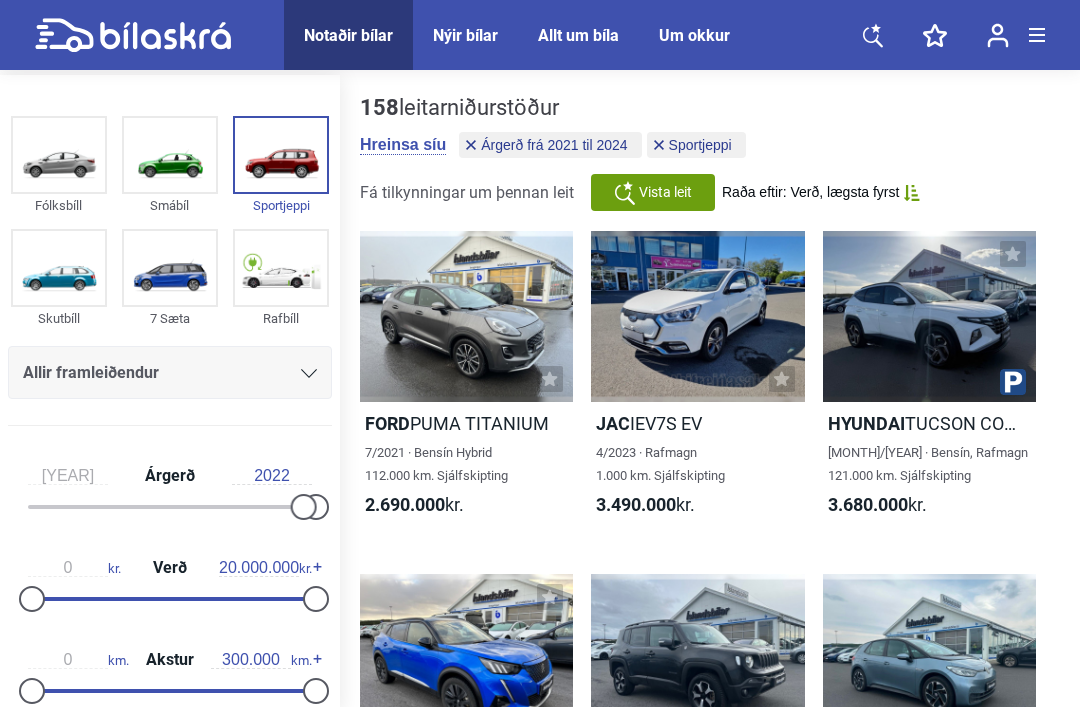 click on "Vista leit" at bounding box center (665, 192) 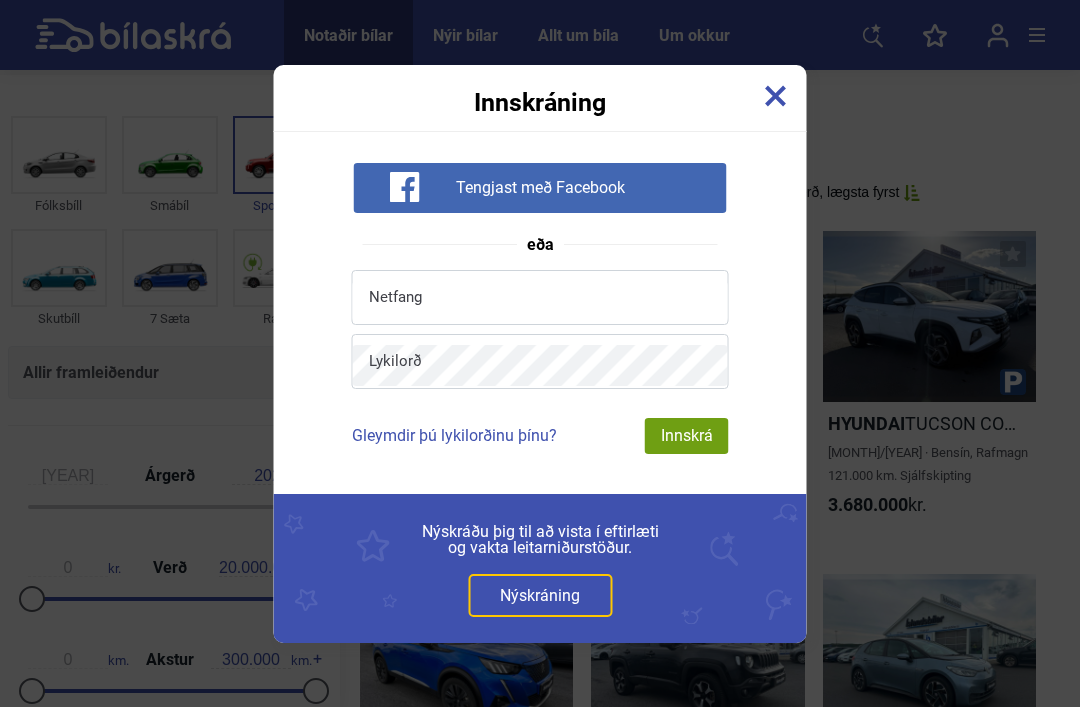 click at bounding box center (776, 96) 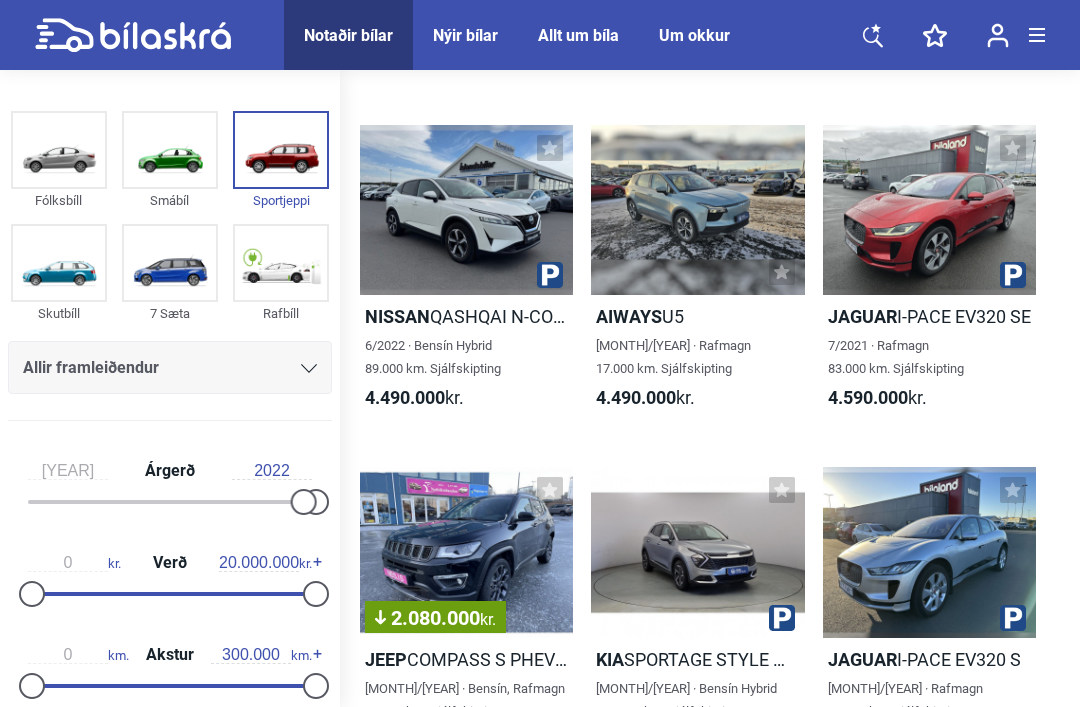 scroll, scrollTop: 1478, scrollLeft: 0, axis: vertical 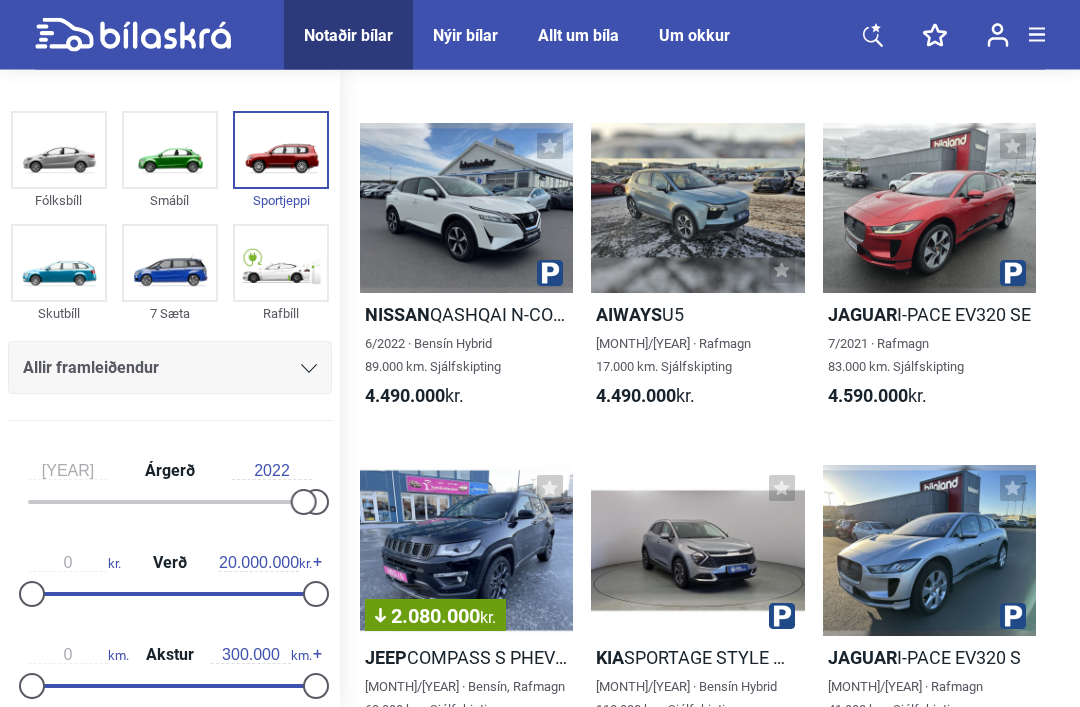type on "[PRICE]" 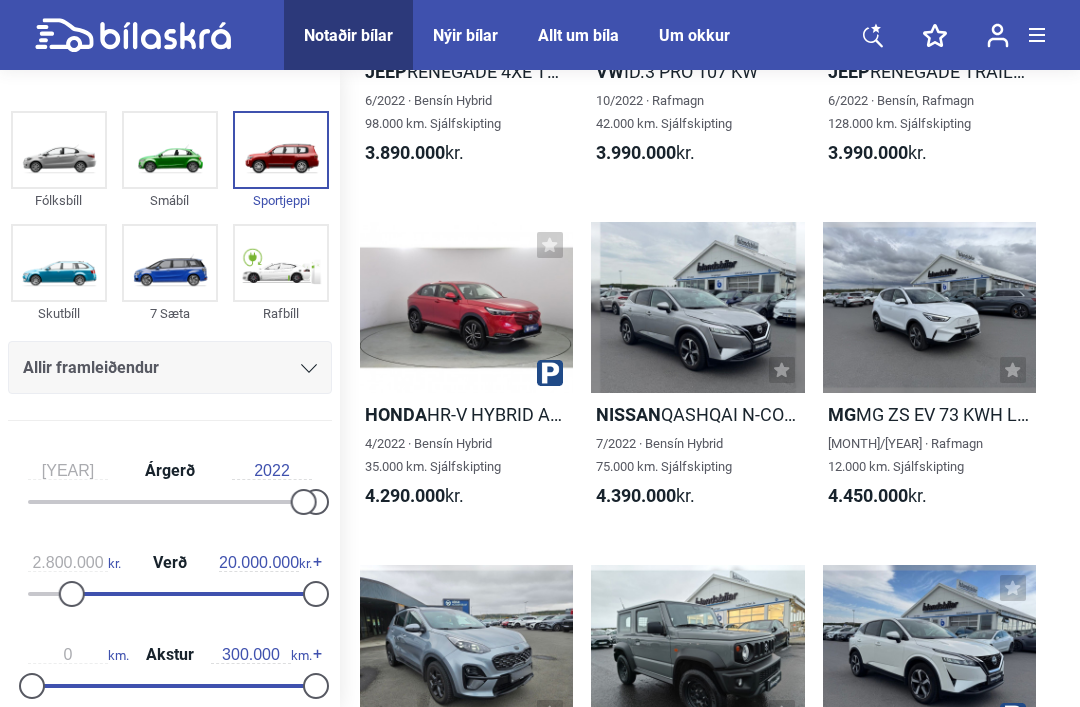 scroll, scrollTop: 963, scrollLeft: 0, axis: vertical 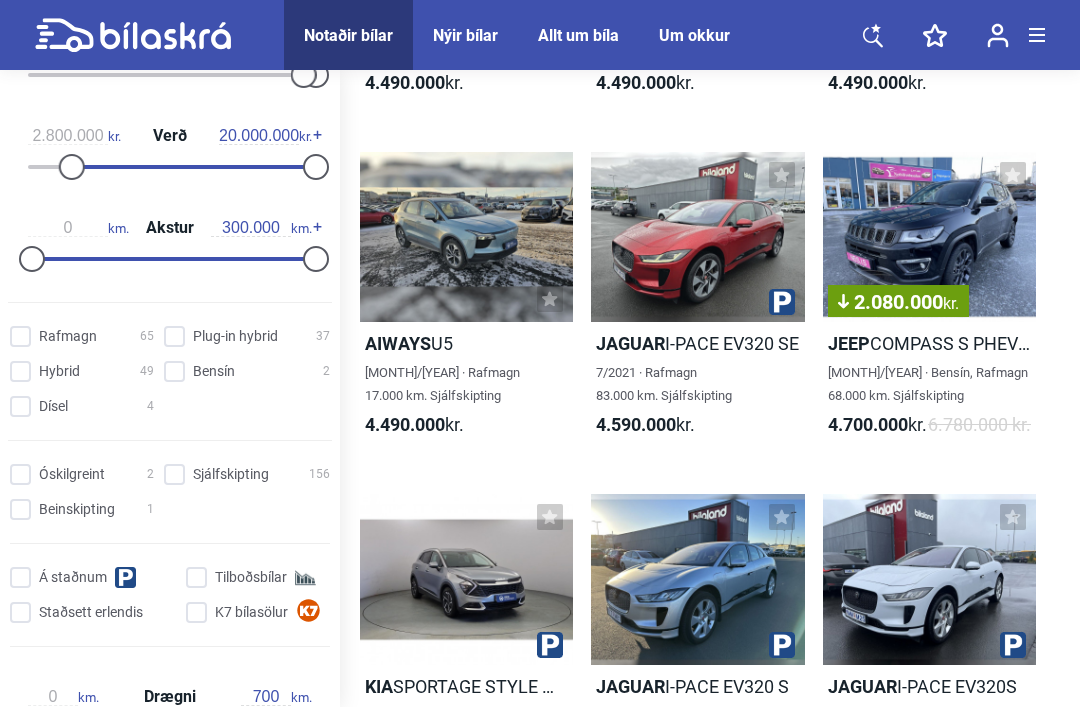 click at bounding box center [466, 1265] 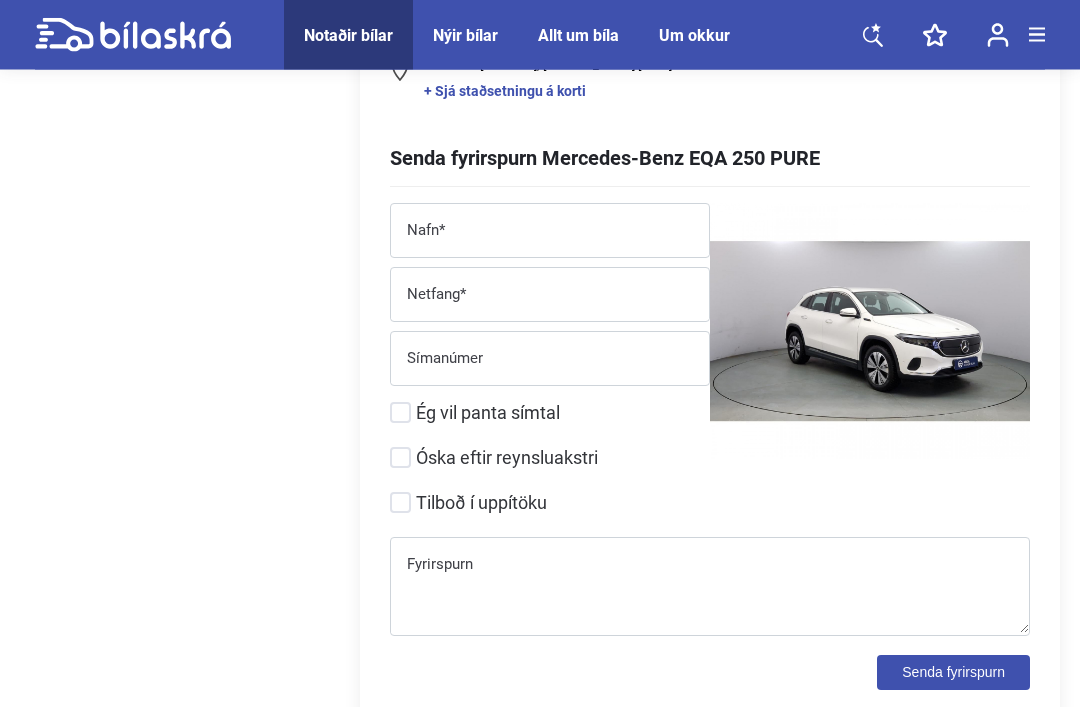 scroll, scrollTop: 15903, scrollLeft: 0, axis: vertical 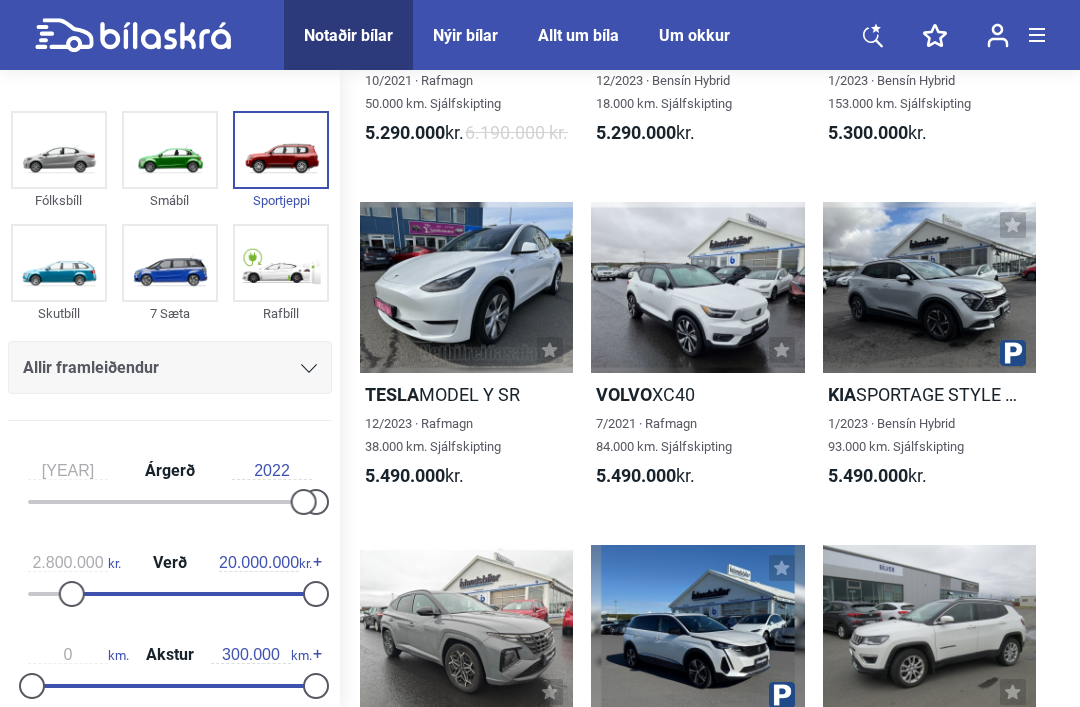 click 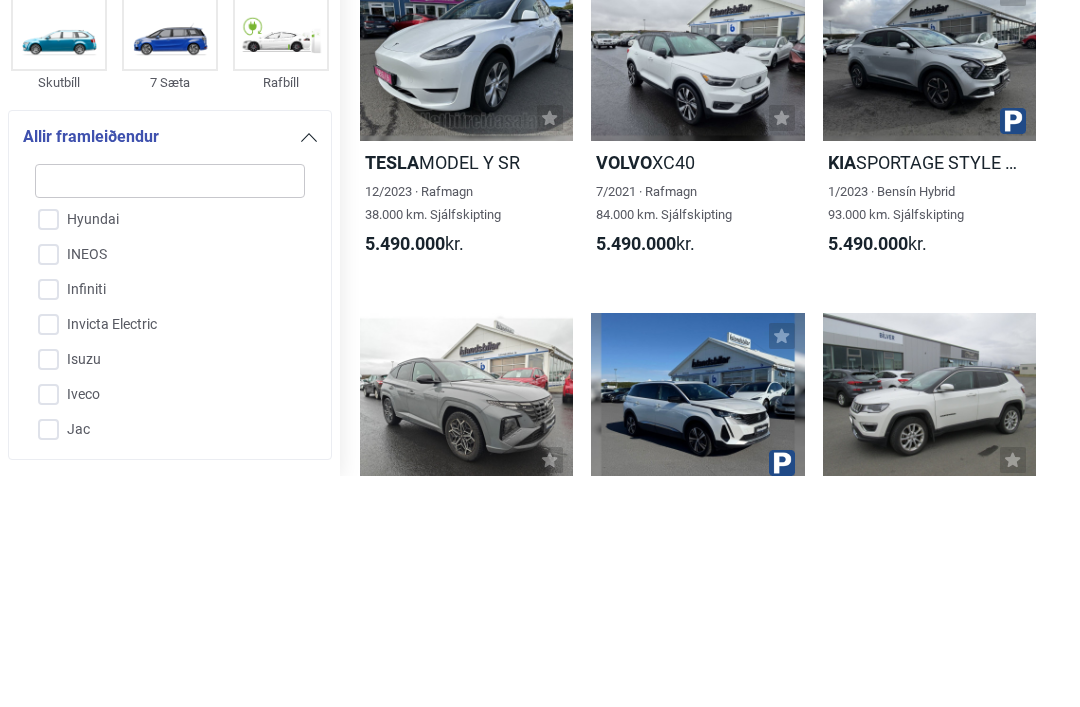 scroll, scrollTop: 1861, scrollLeft: 0, axis: vertical 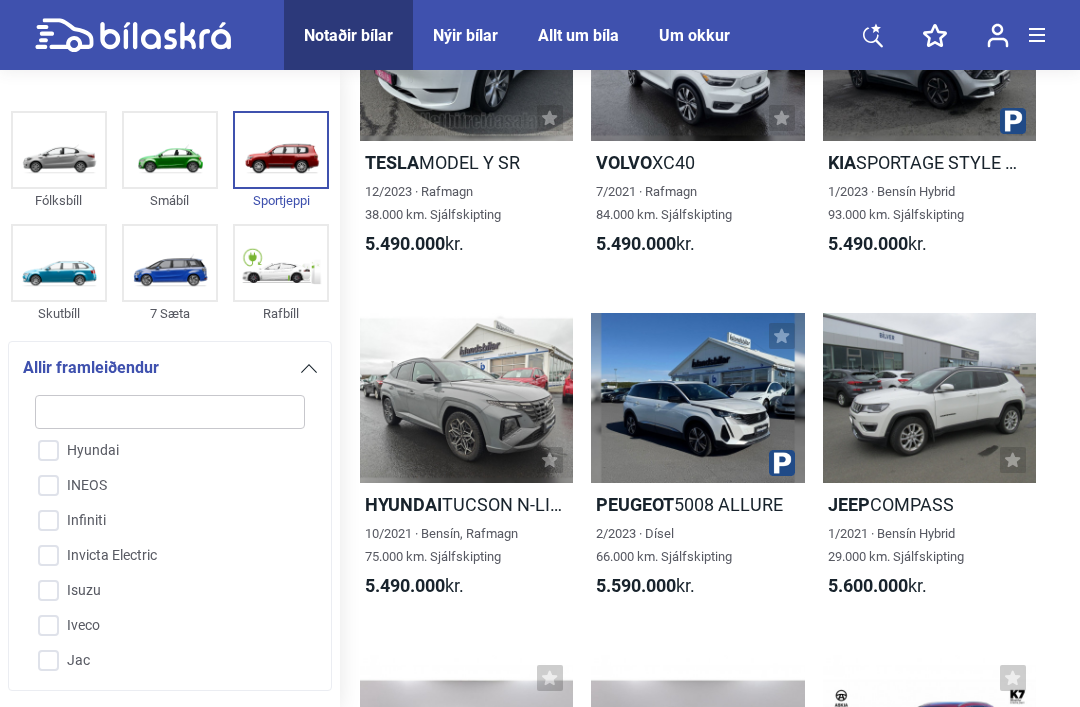 click on "Allir framleiðendur" at bounding box center [170, 368] 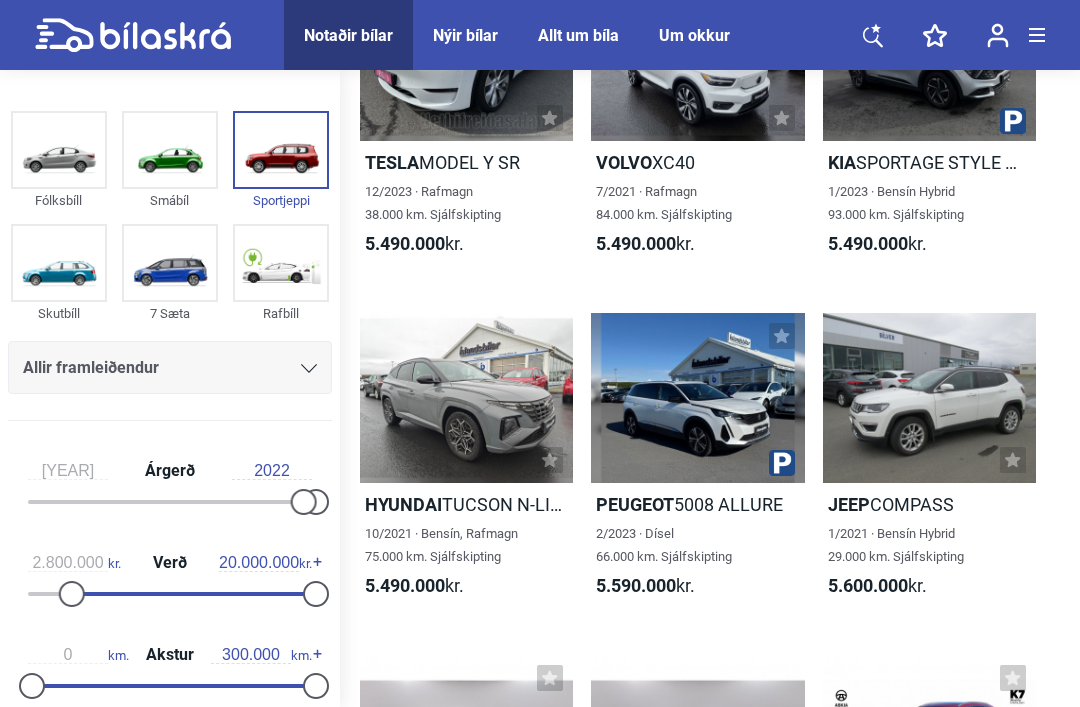 click on "Allir framleiðendur" at bounding box center [170, 367] 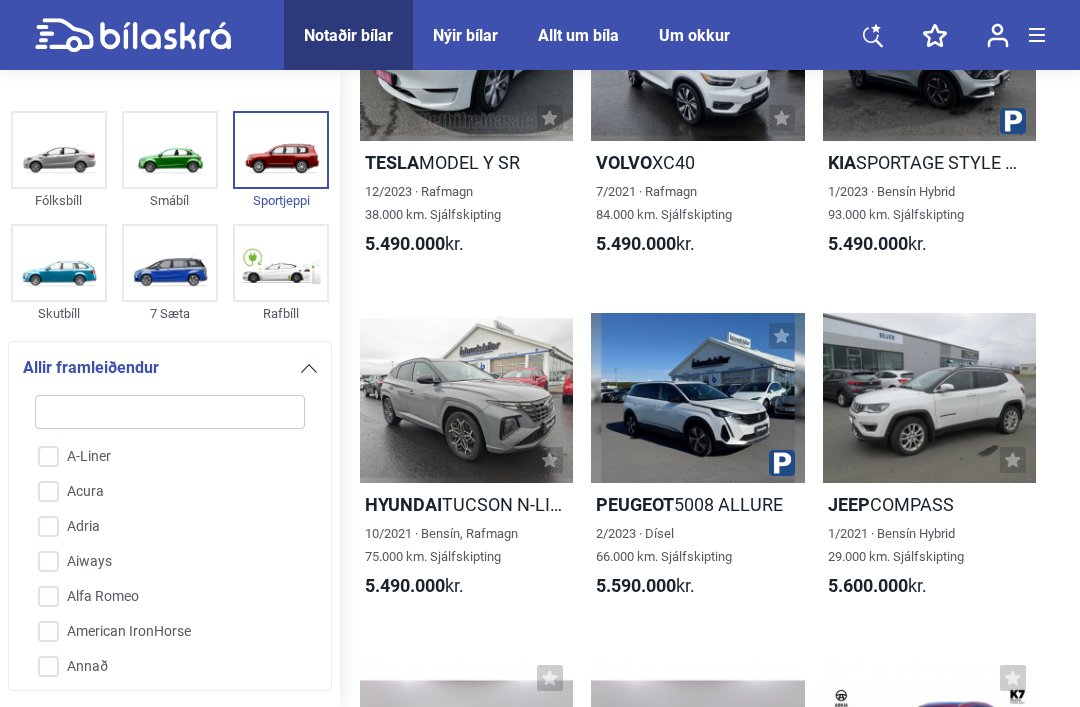 scroll, scrollTop: 4372, scrollLeft: 0, axis: vertical 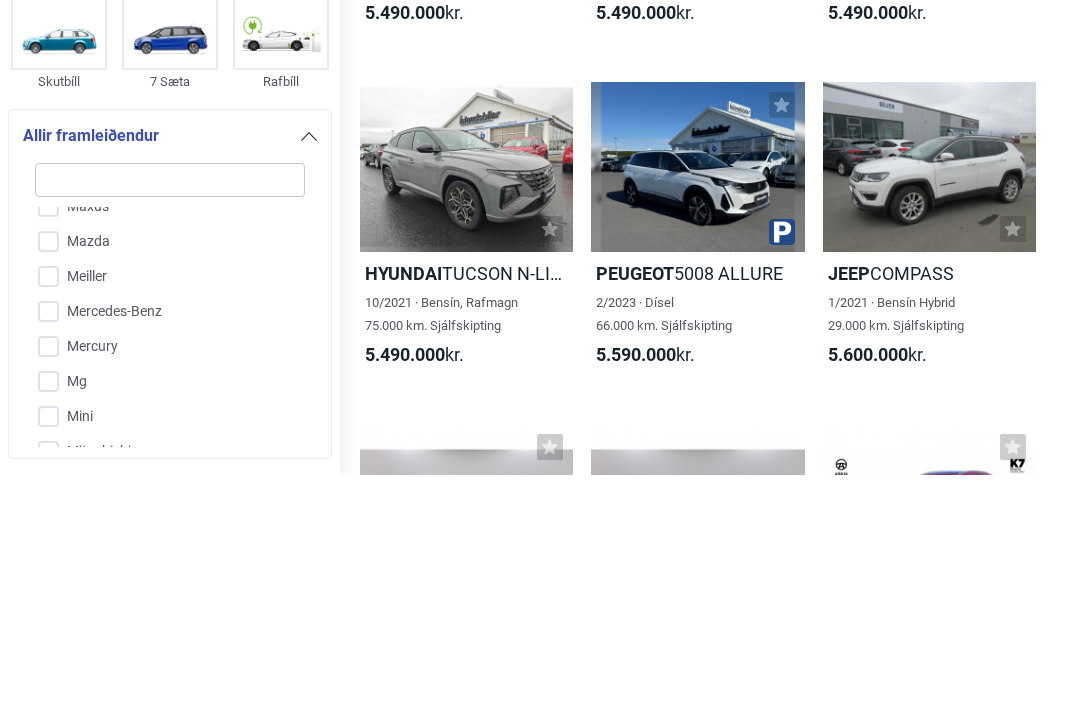 click on "Mercedes-Benz" at bounding box center [157, 544] 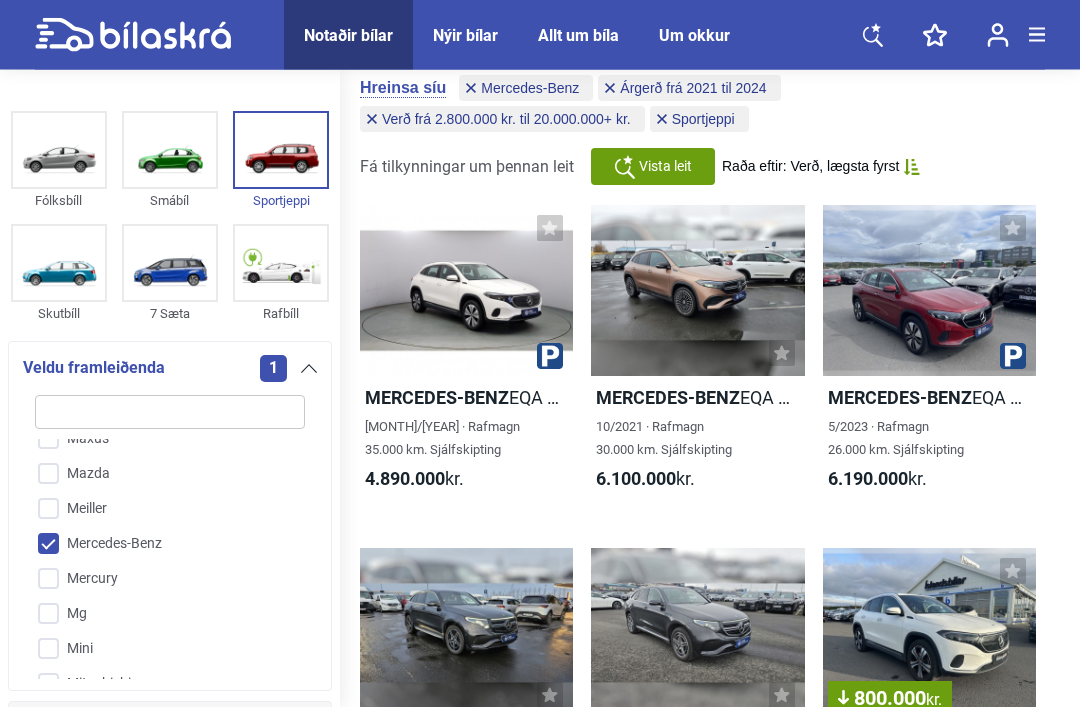 scroll, scrollTop: 57, scrollLeft: 0, axis: vertical 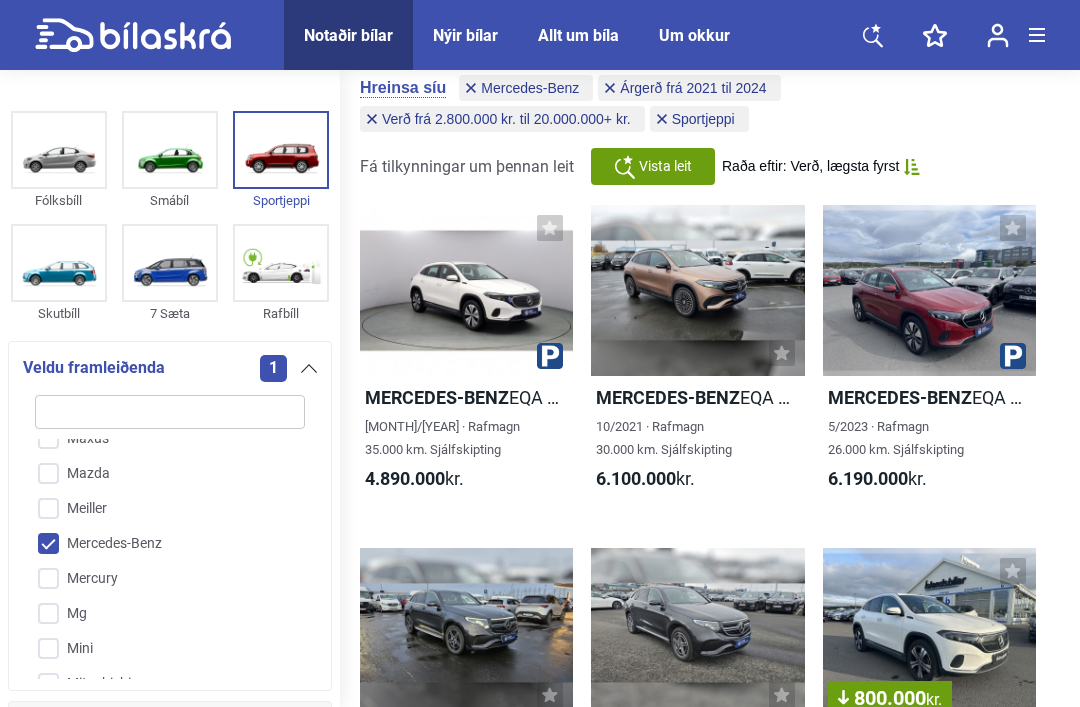 click at bounding box center [929, 290] 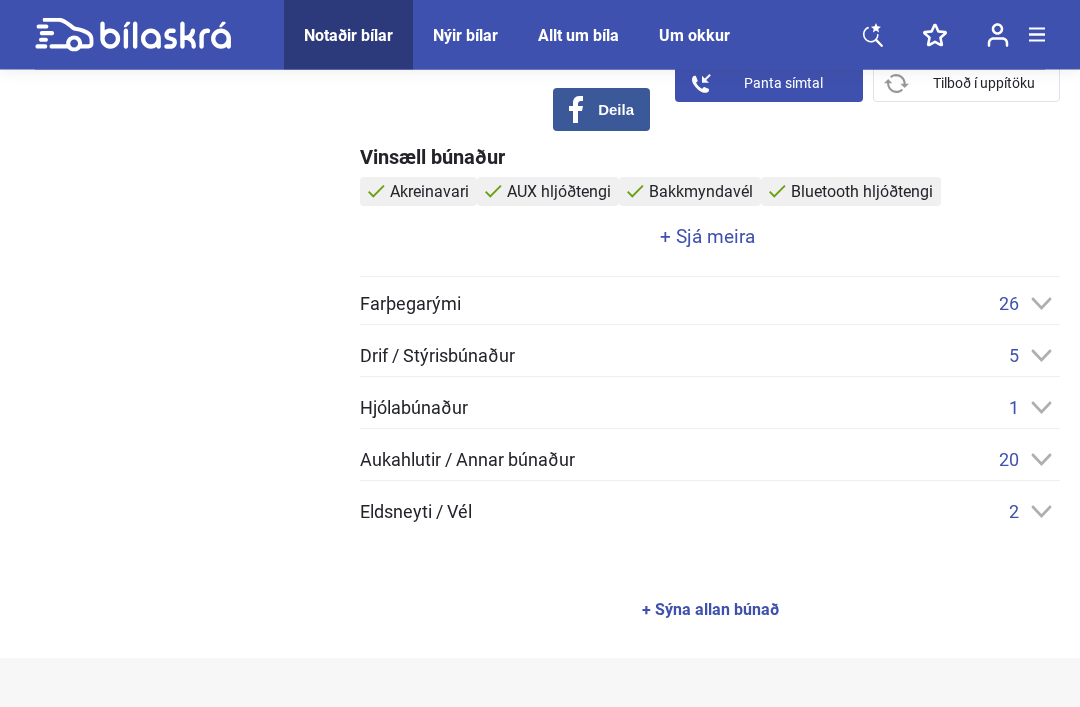 scroll, scrollTop: 848, scrollLeft: 0, axis: vertical 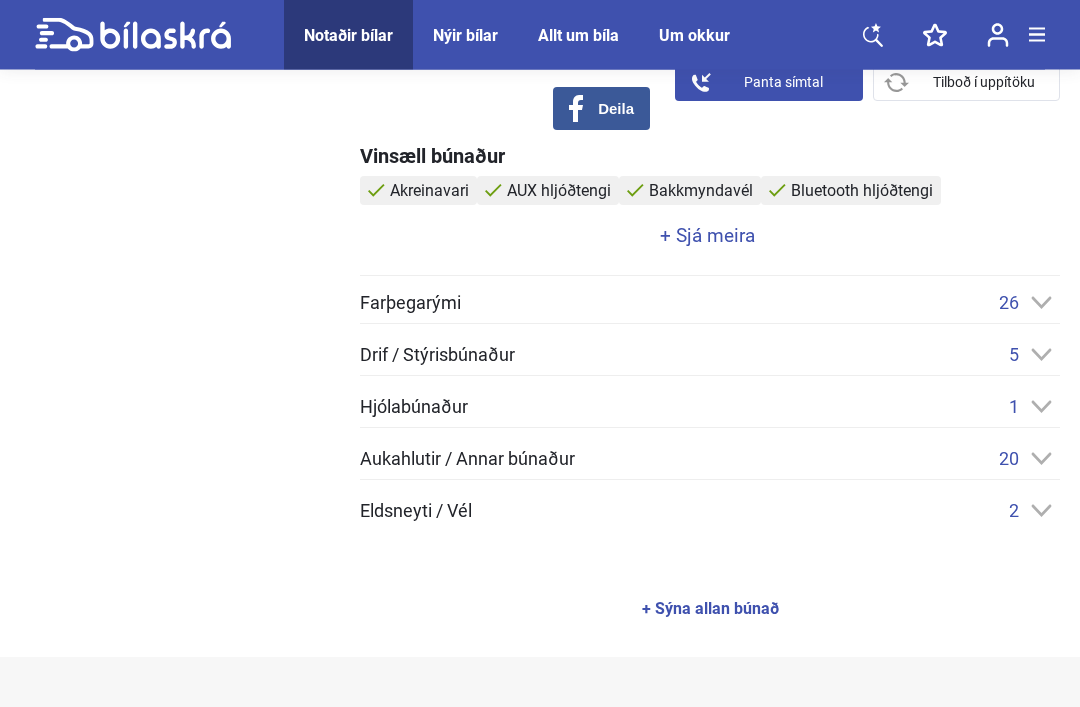 click on "20" at bounding box center [1029, 459] 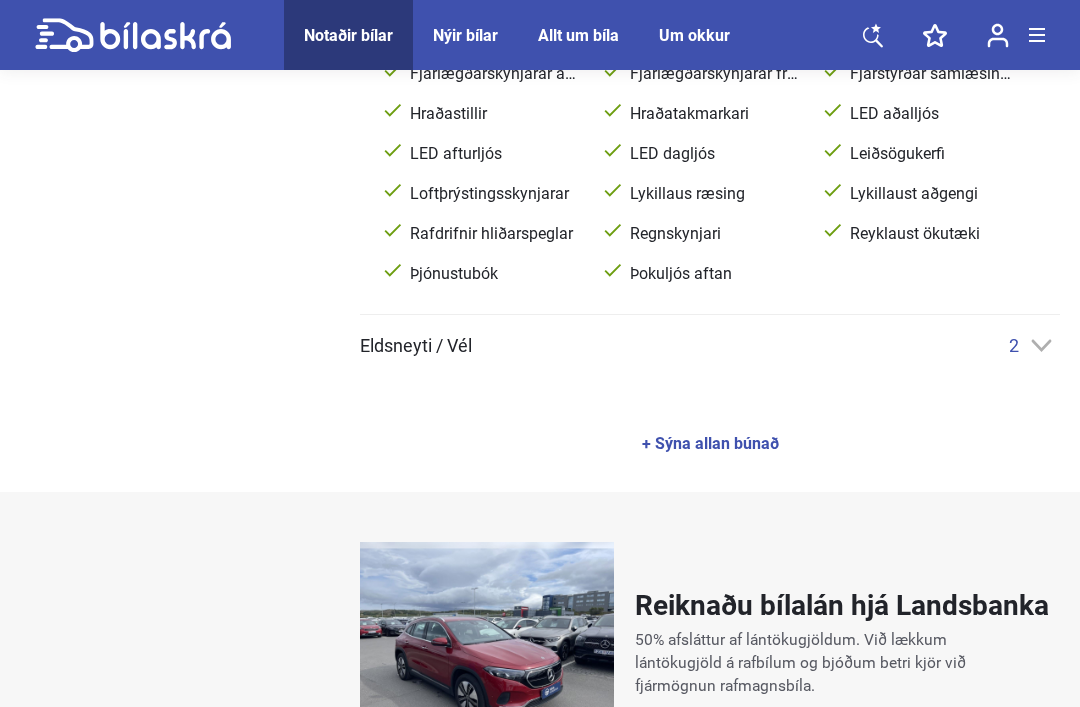 scroll, scrollTop: 1337, scrollLeft: 0, axis: vertical 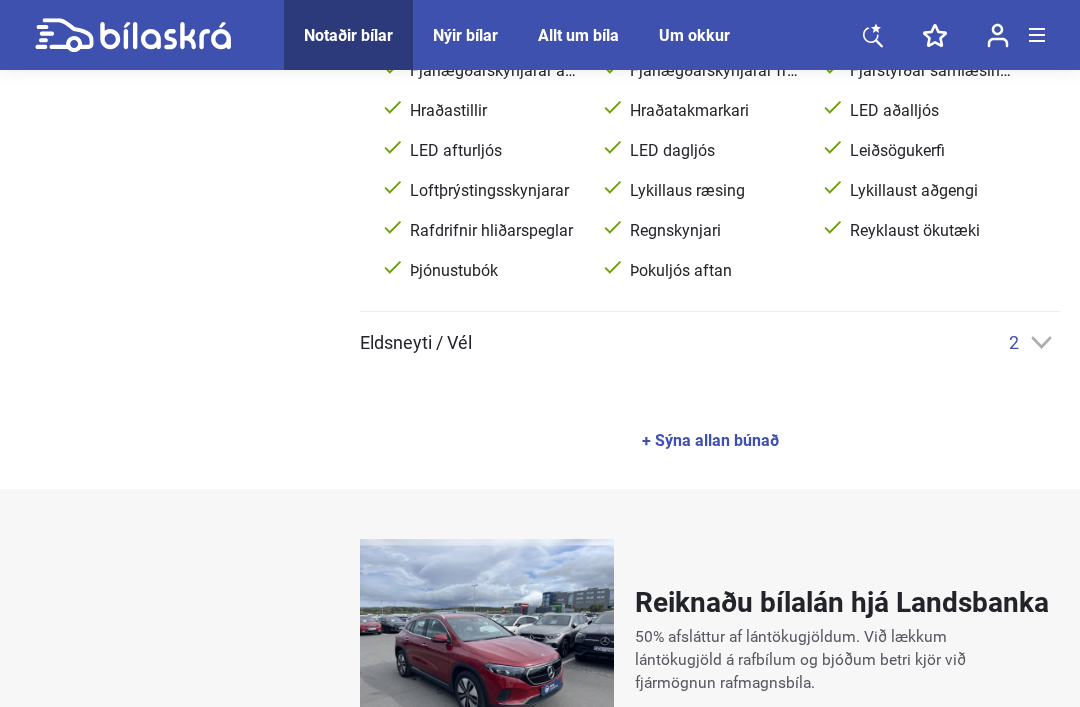 click on "+ Sýna allan búnað" at bounding box center (710, 441) 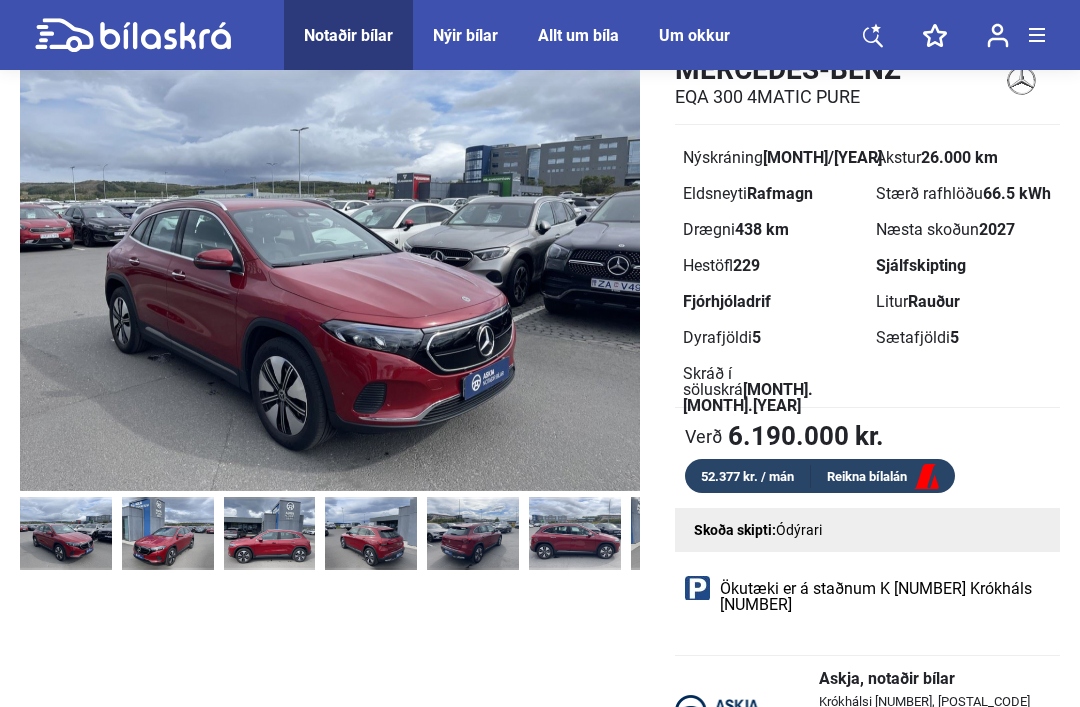 scroll, scrollTop: 0, scrollLeft: 0, axis: both 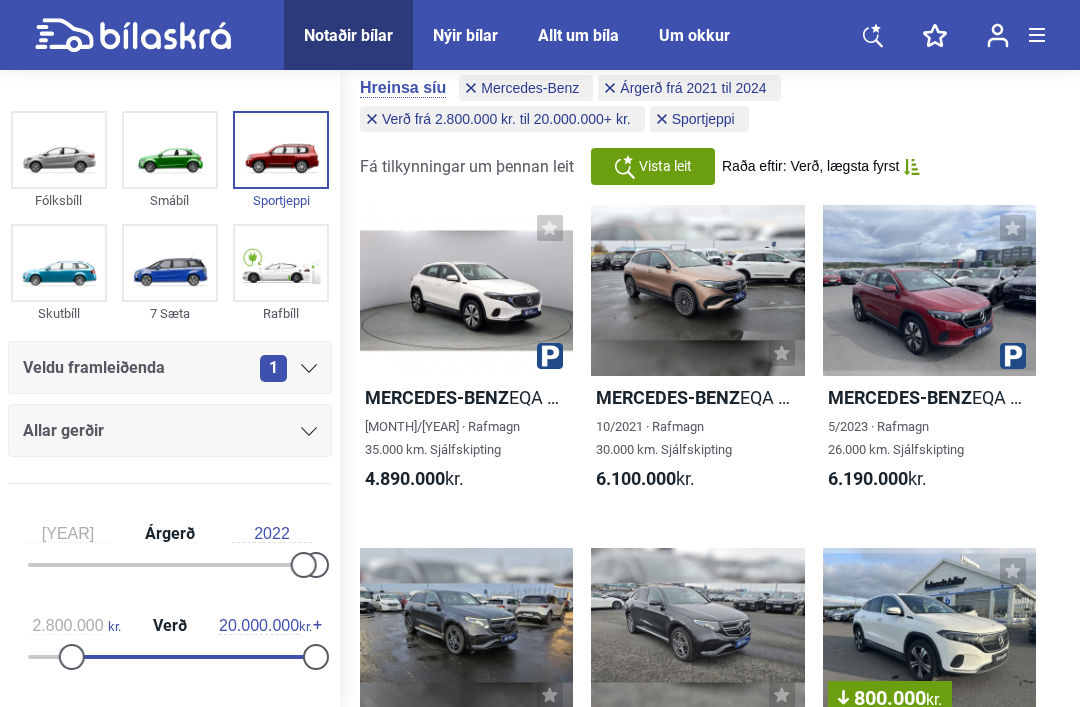 click 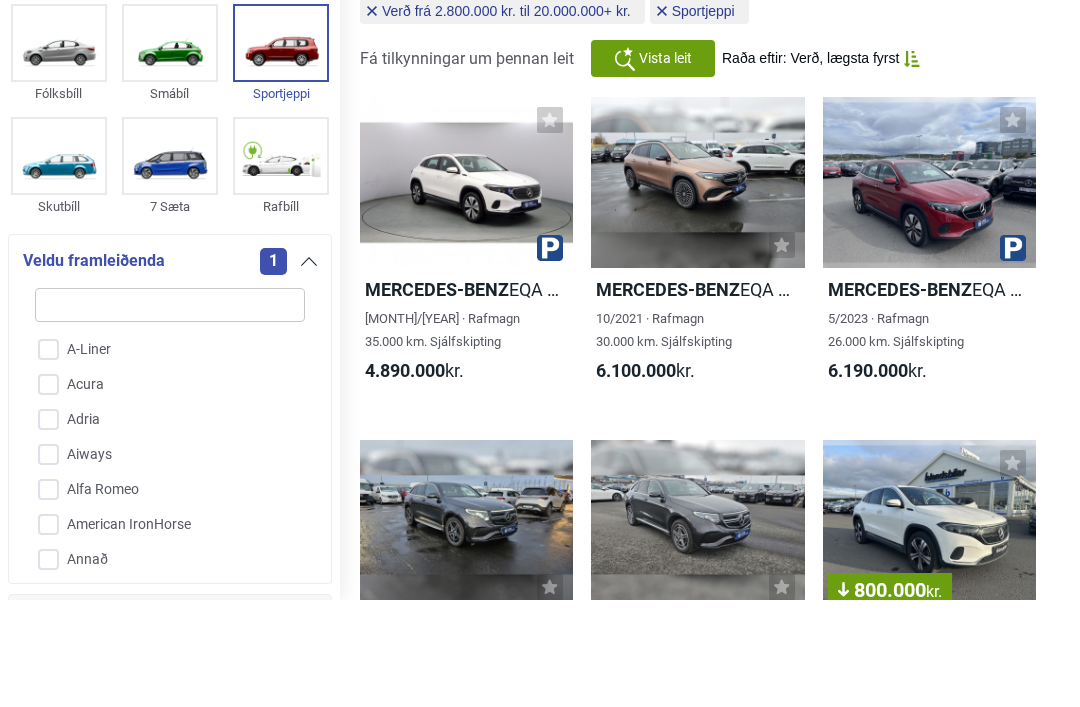 click at bounding box center [281, 150] 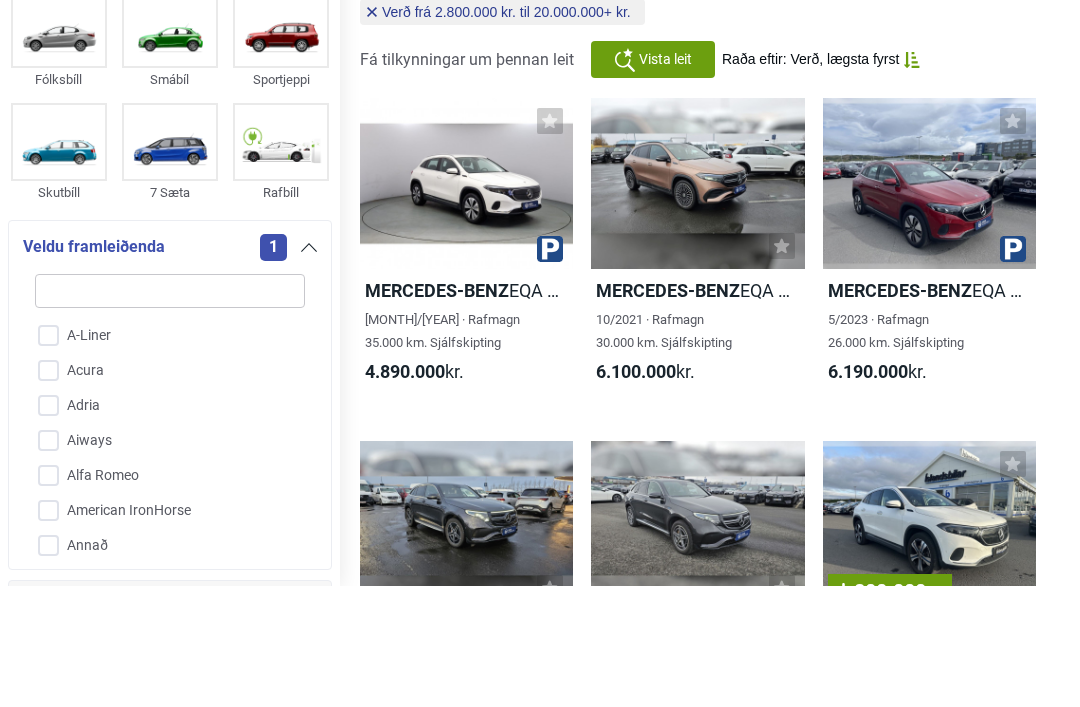 scroll, scrollTop: 0, scrollLeft: 0, axis: both 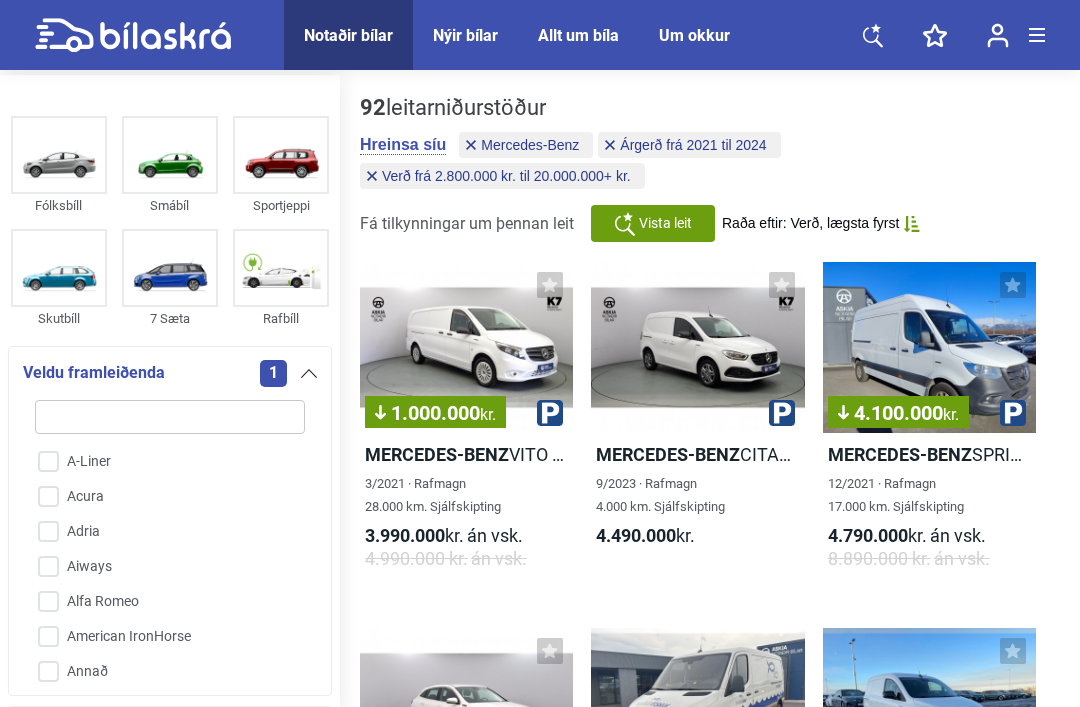 click on "1" at bounding box center [273, 373] 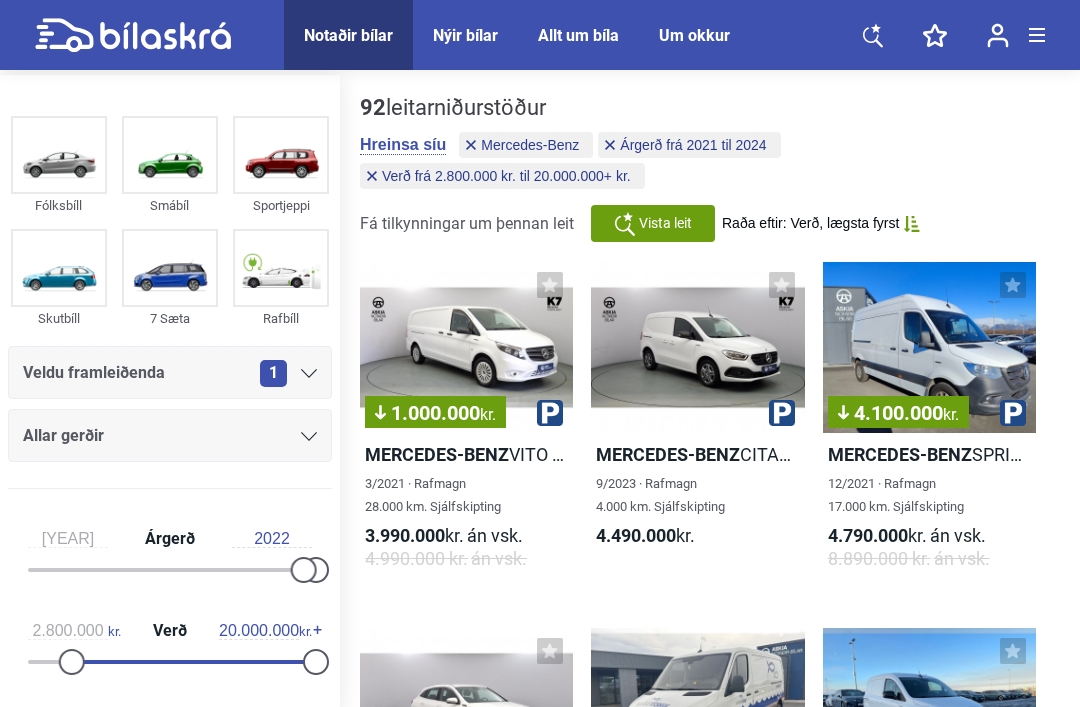 click 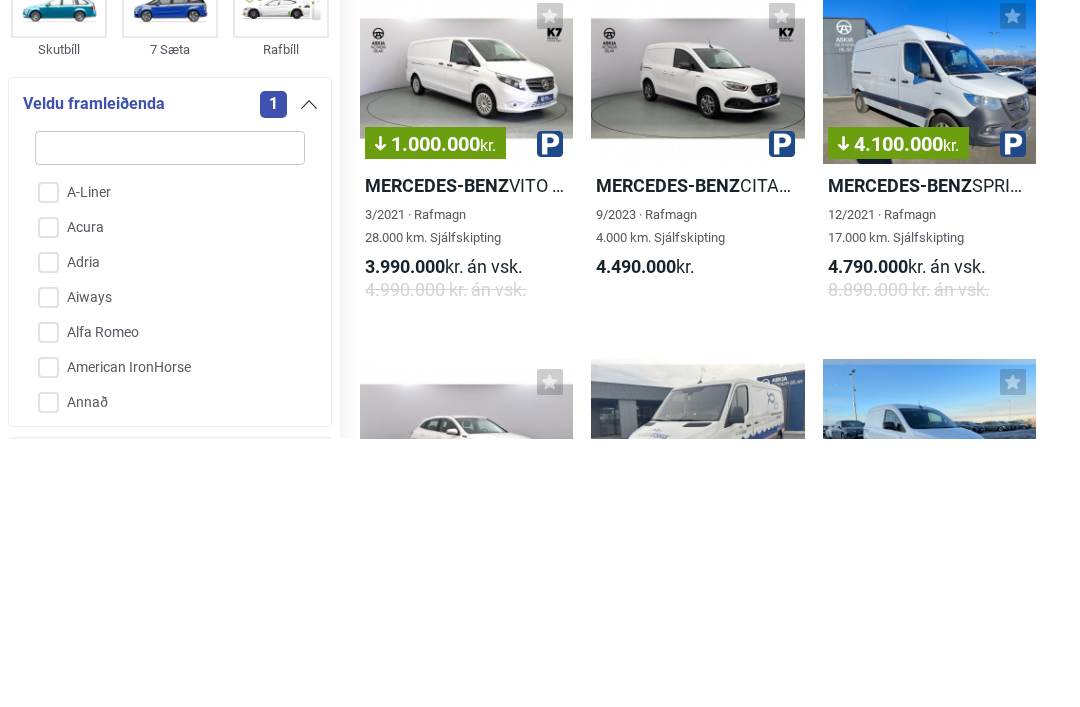 click on "1" at bounding box center (273, 373) 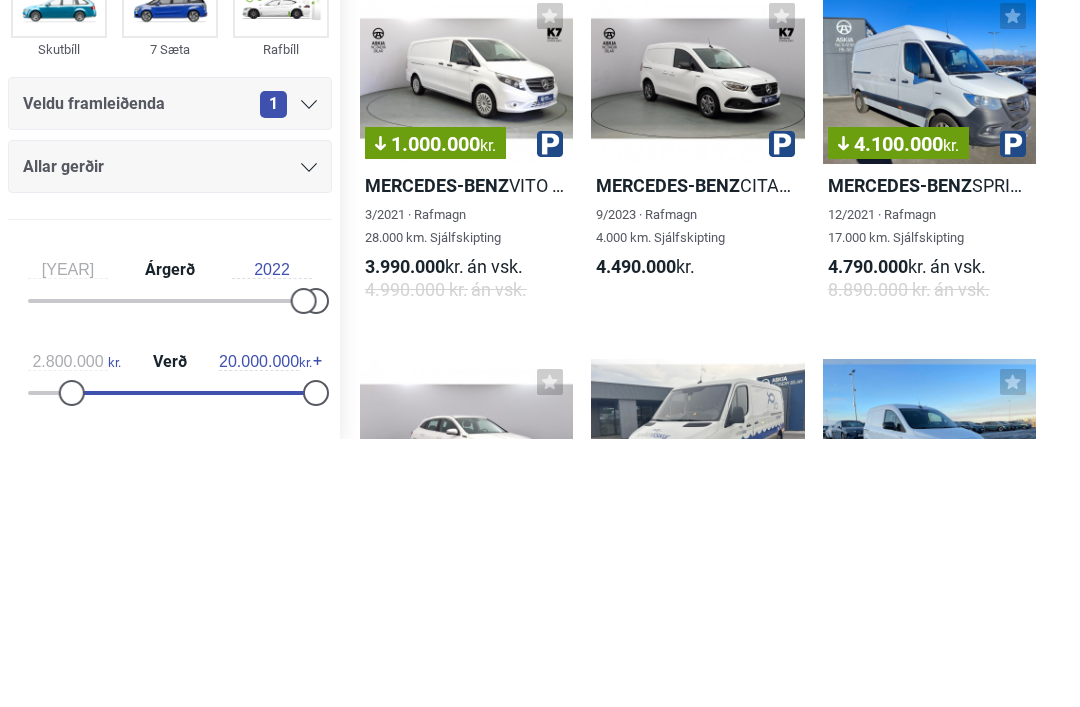 scroll, scrollTop: 269, scrollLeft: 0, axis: vertical 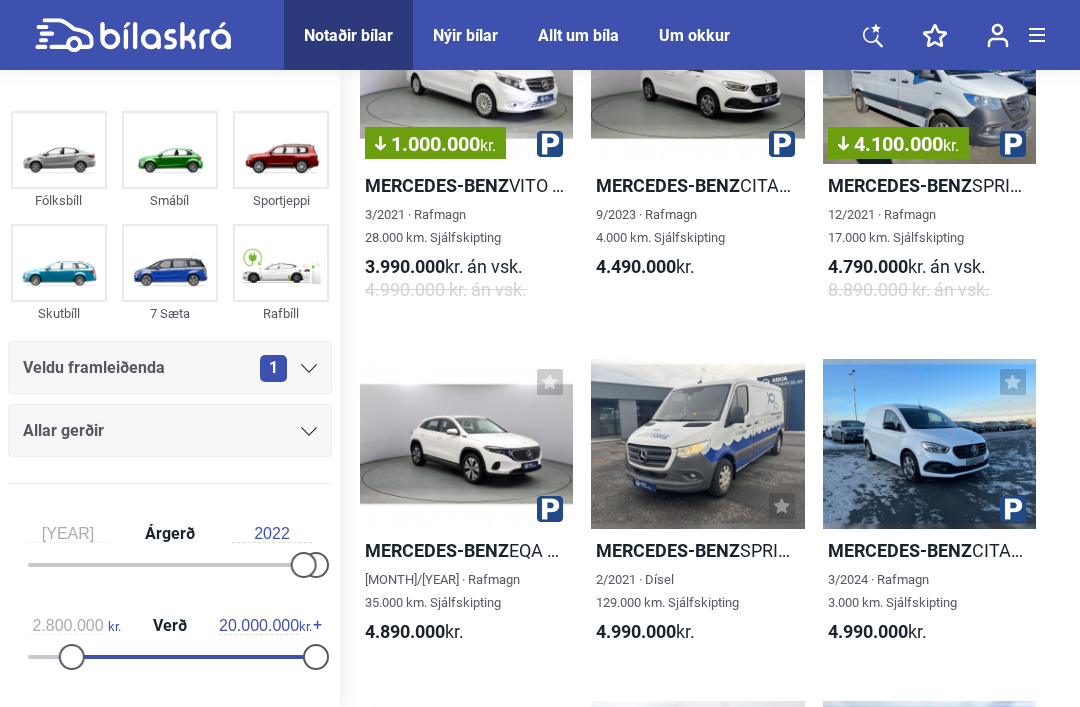 click at bounding box center (309, 431) 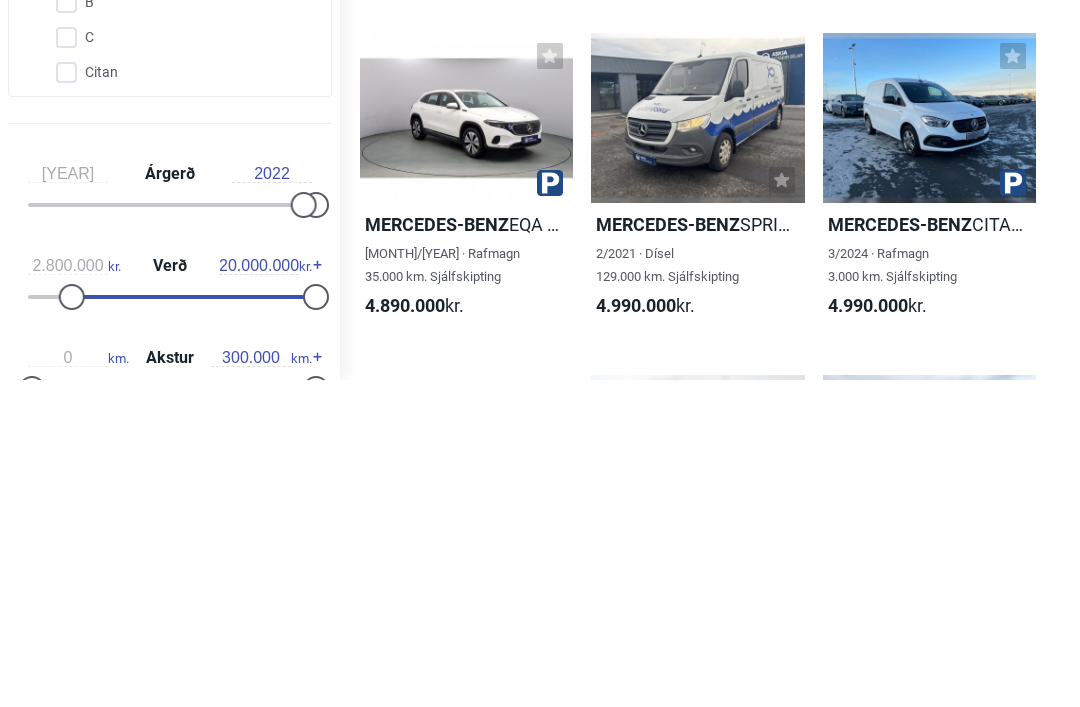 scroll, scrollTop: 596, scrollLeft: 0, axis: vertical 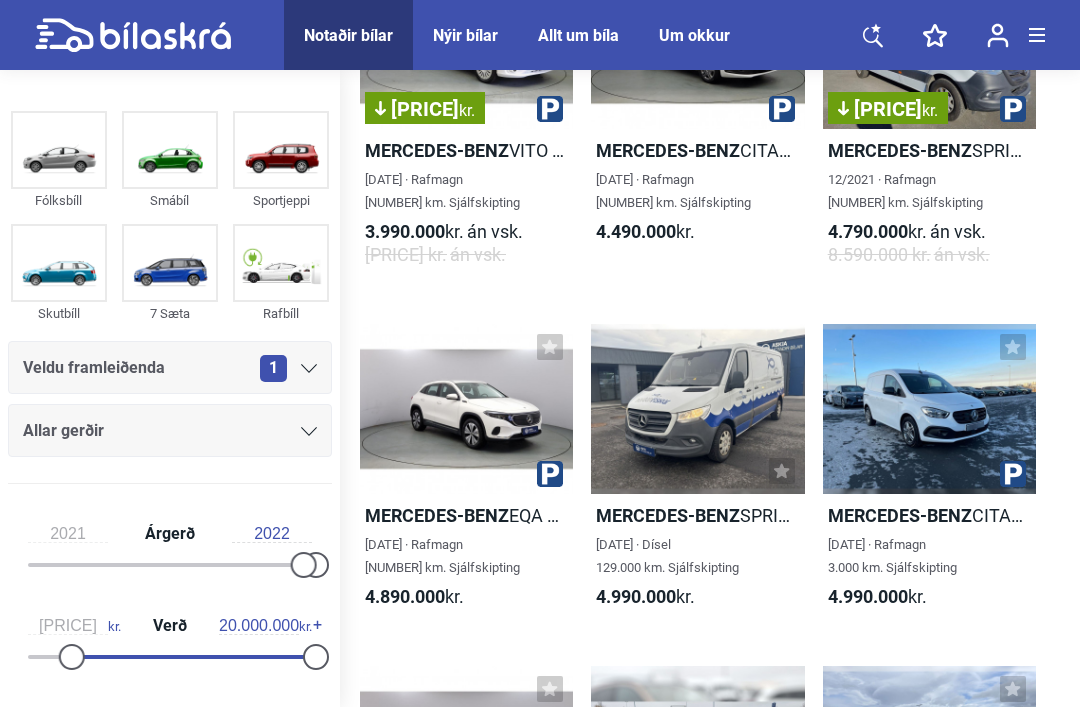 click at bounding box center (466, 409) 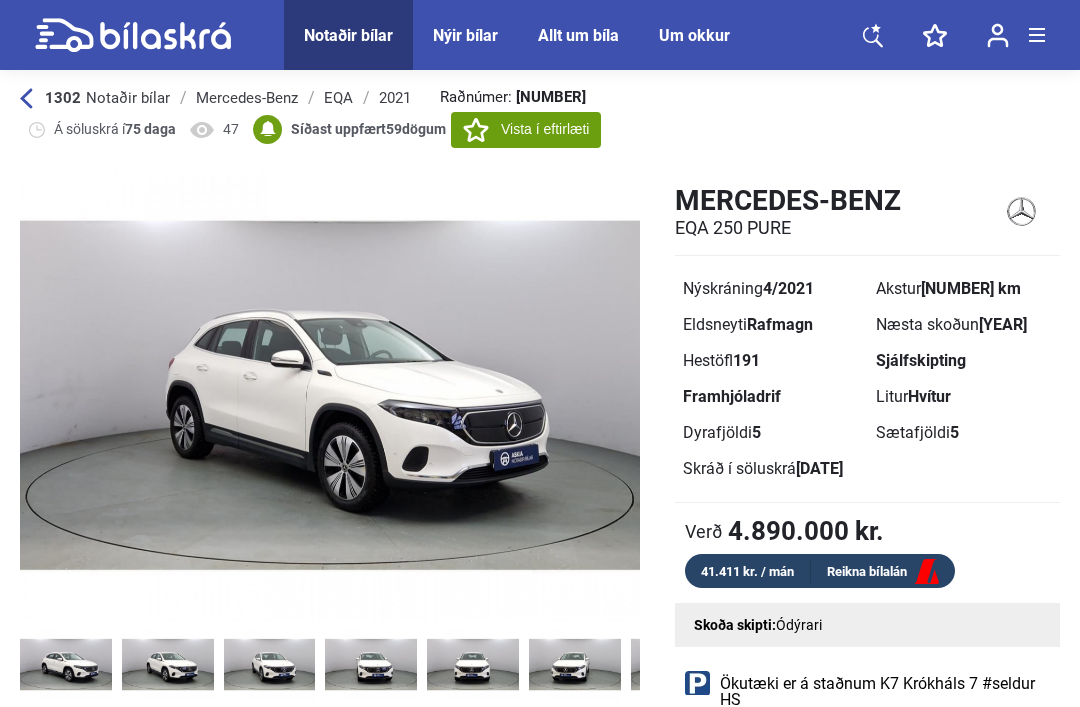 scroll, scrollTop: 0, scrollLeft: 0, axis: both 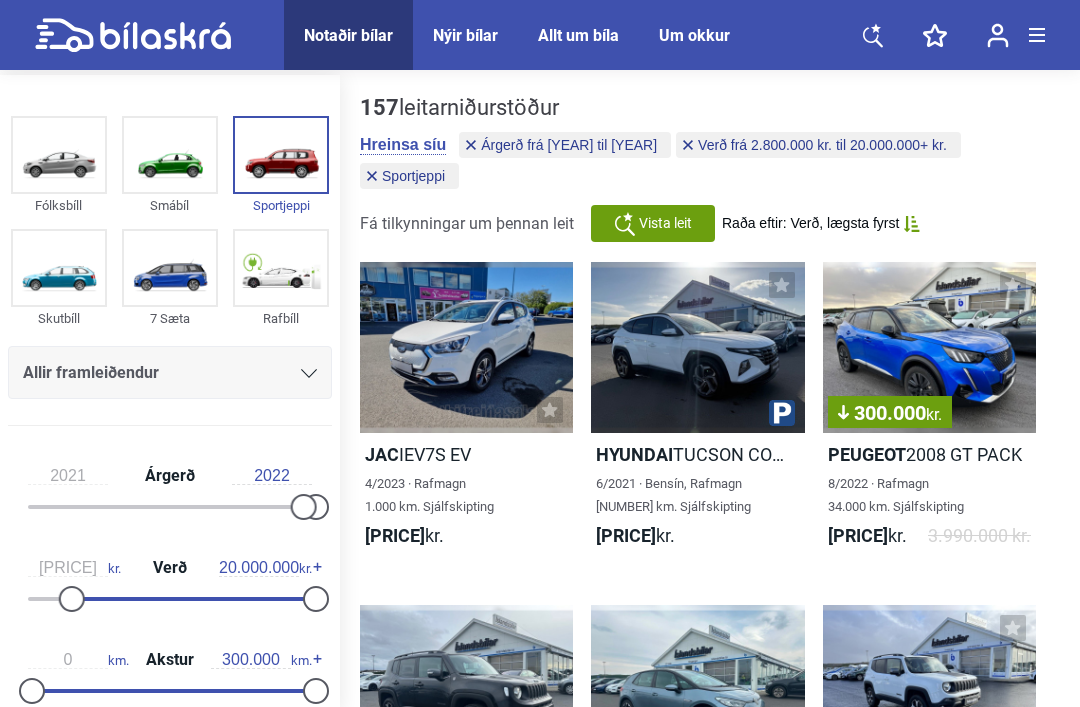type on "0" 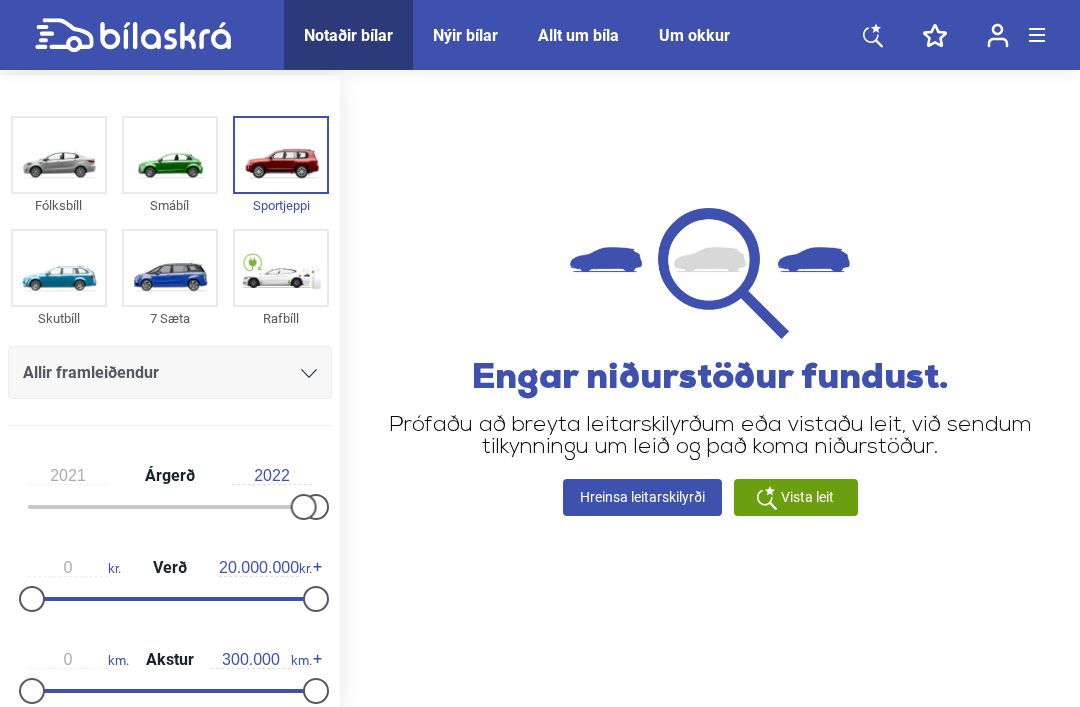 type on "1999" 